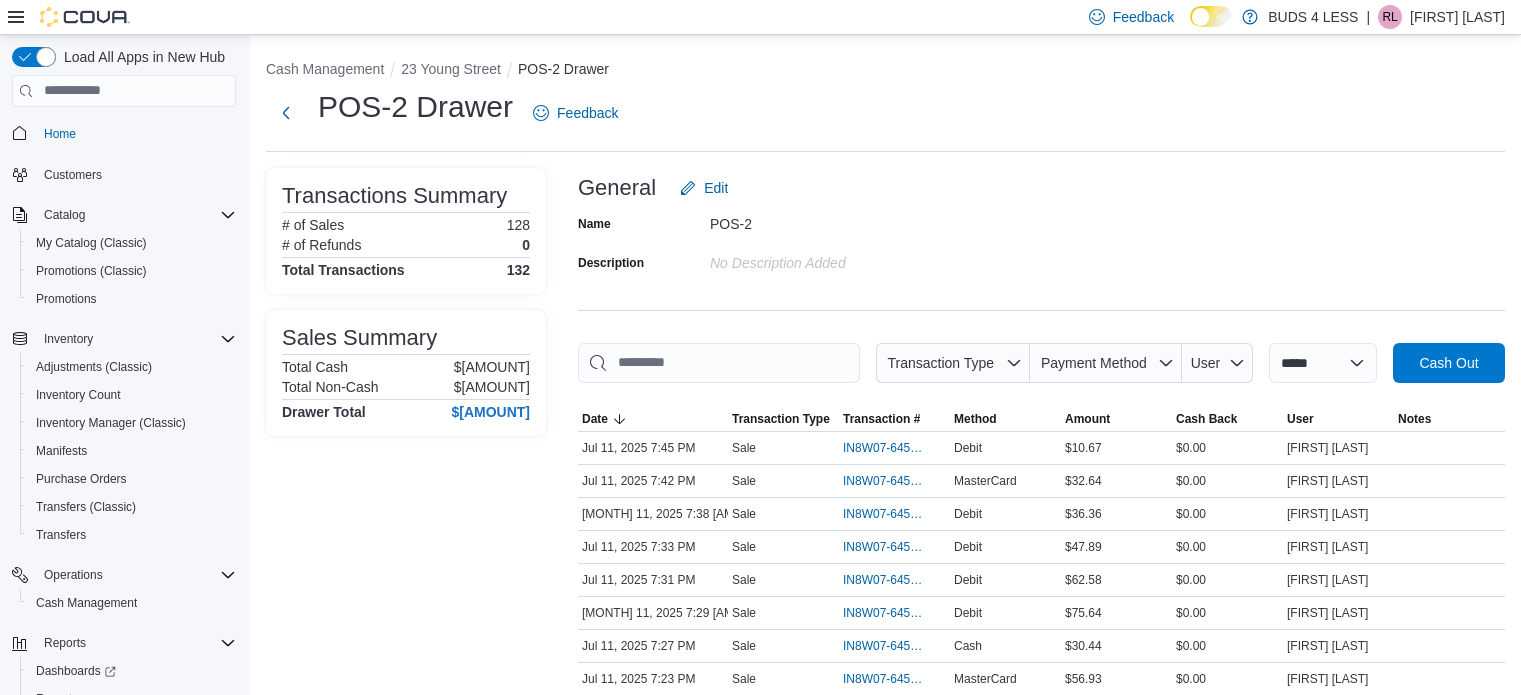 scroll, scrollTop: 0, scrollLeft: 0, axis: both 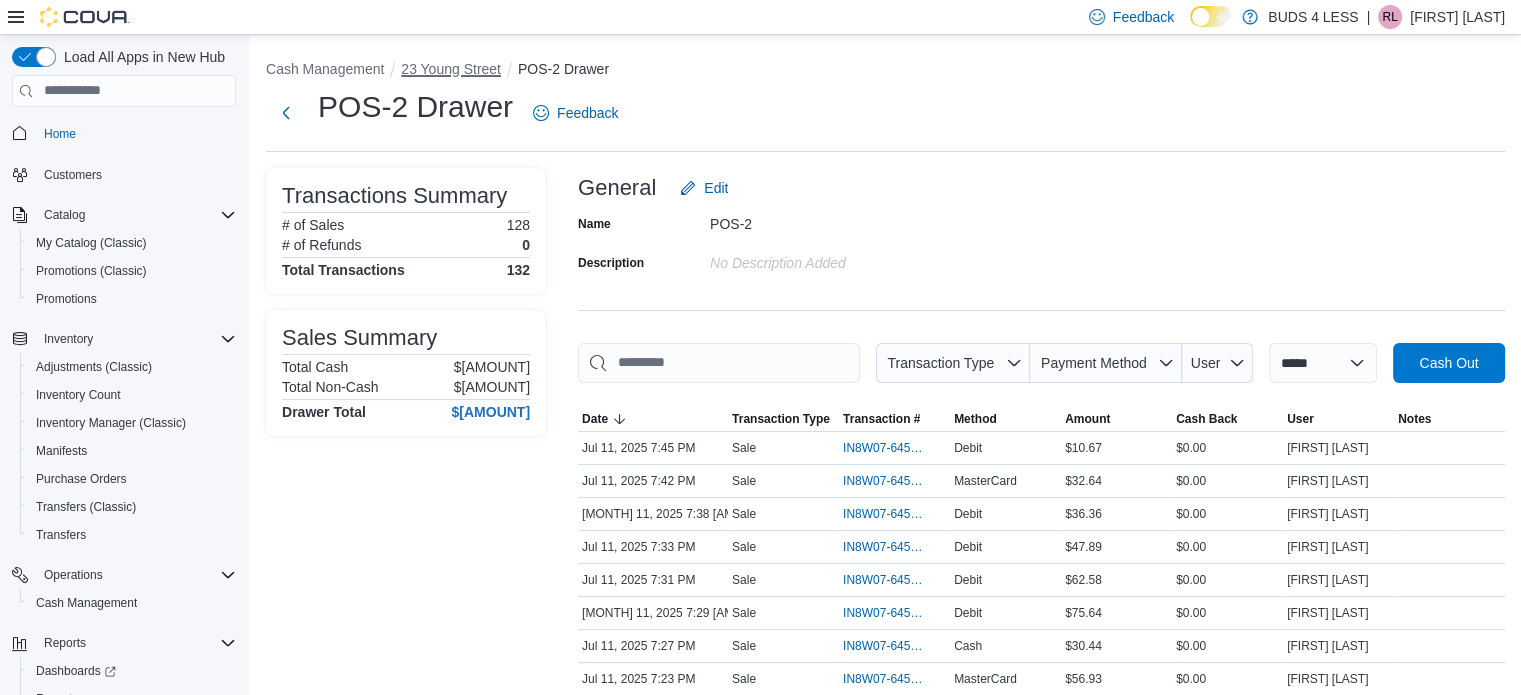 click on "23 Young Street" at bounding box center [451, 69] 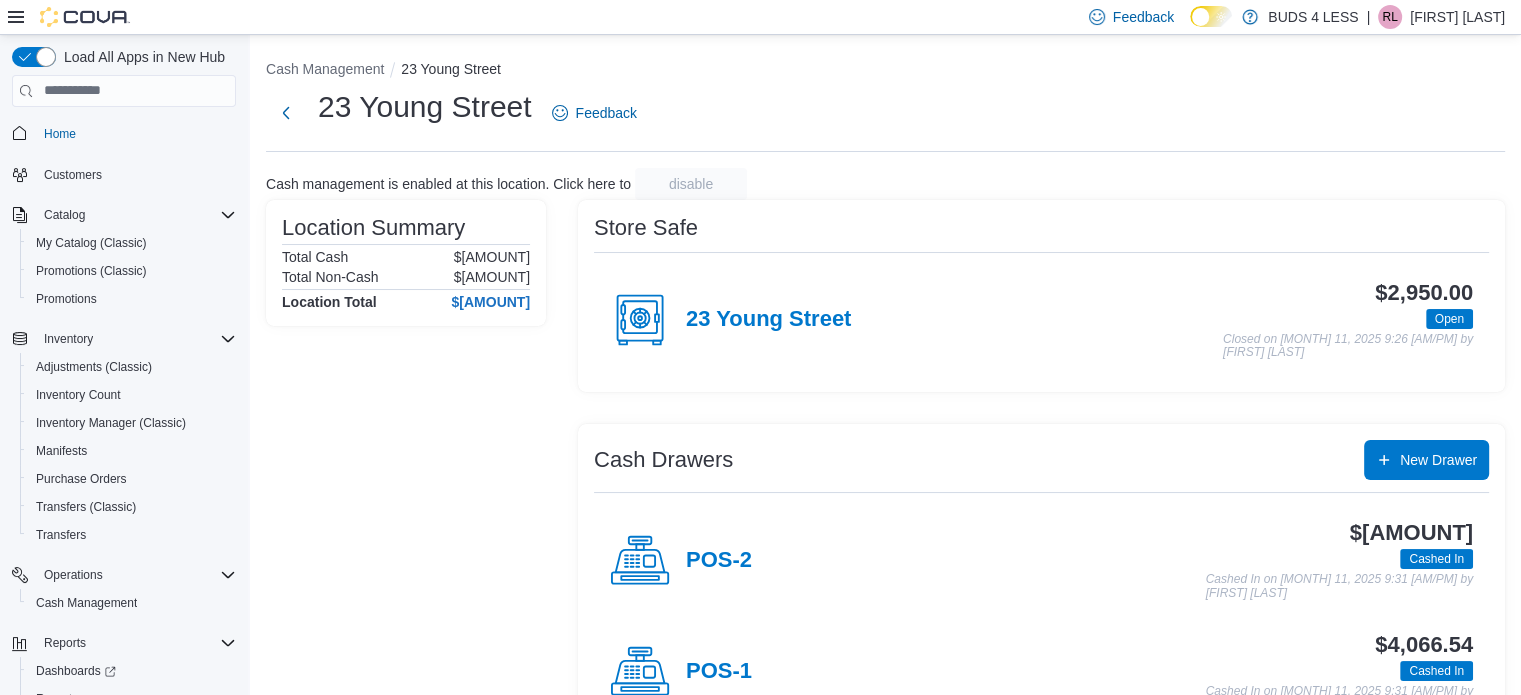 drag, startPoint x: 442, startPoint y: 293, endPoint x: 853, endPoint y: 446, distance: 438.55444 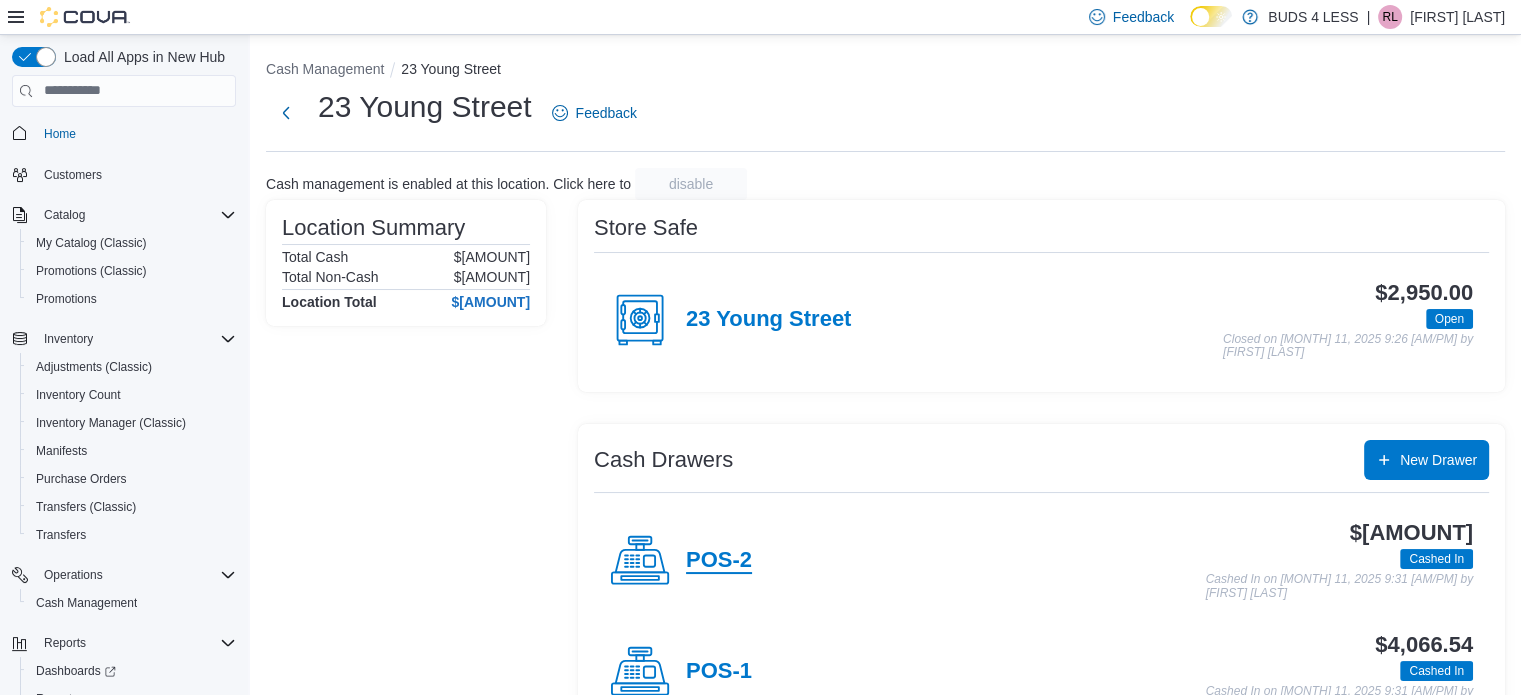 click on "POS-2" at bounding box center [719, 561] 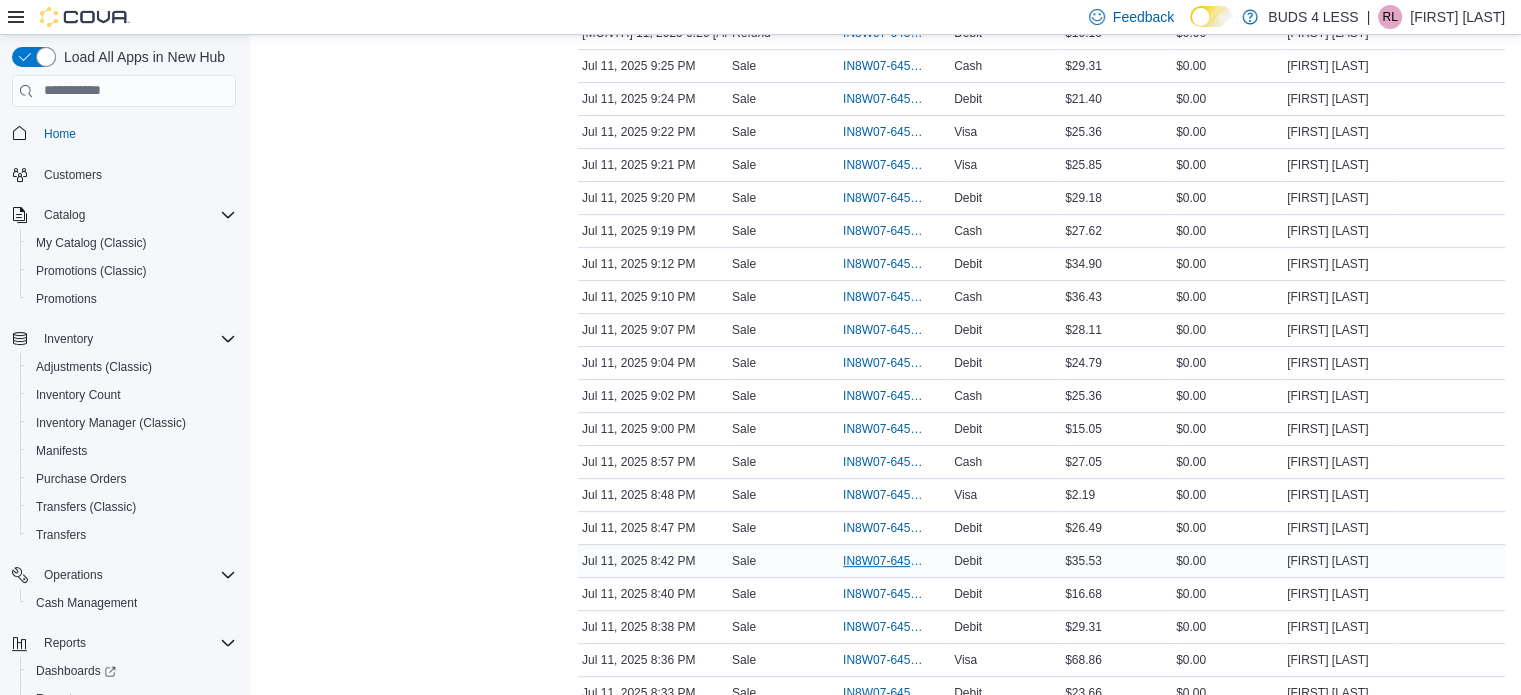 scroll, scrollTop: 700, scrollLeft: 0, axis: vertical 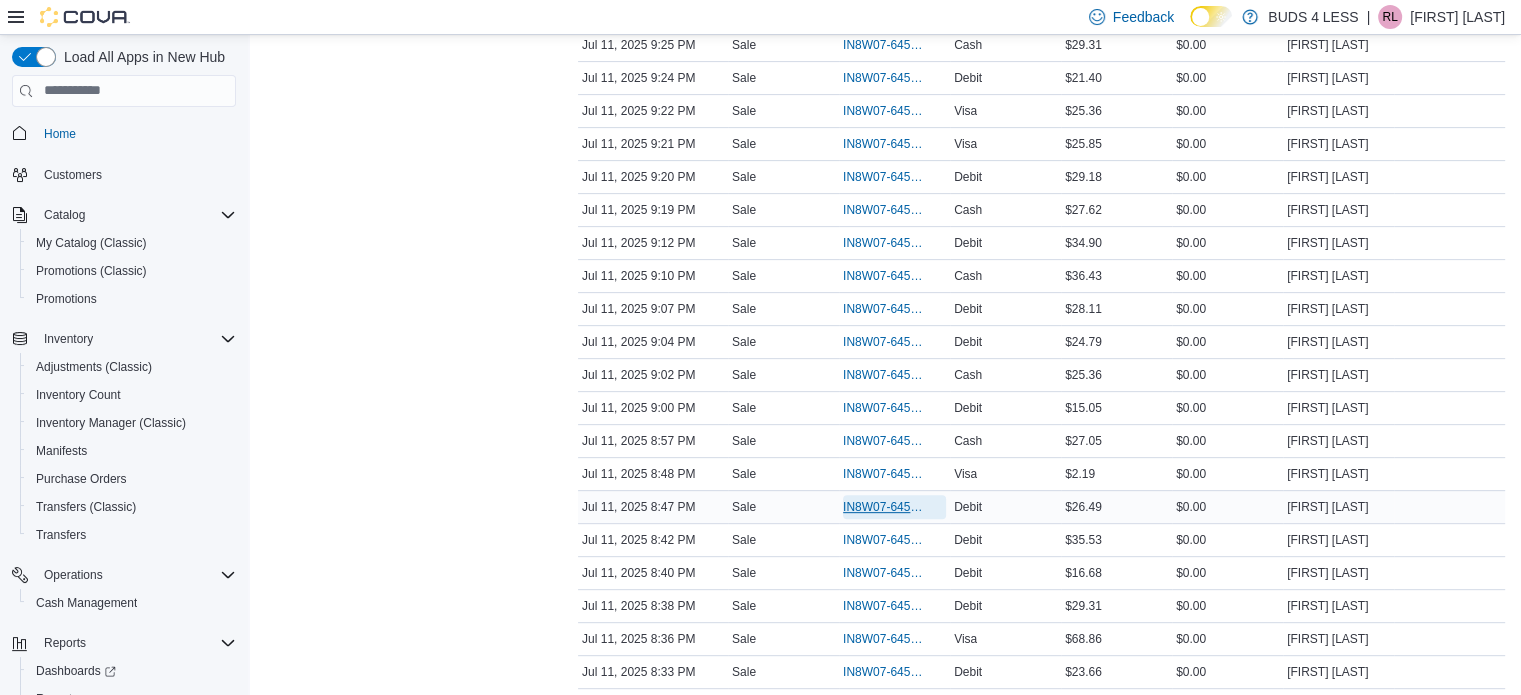 click on "IN8W07-645648" at bounding box center [884, 507] 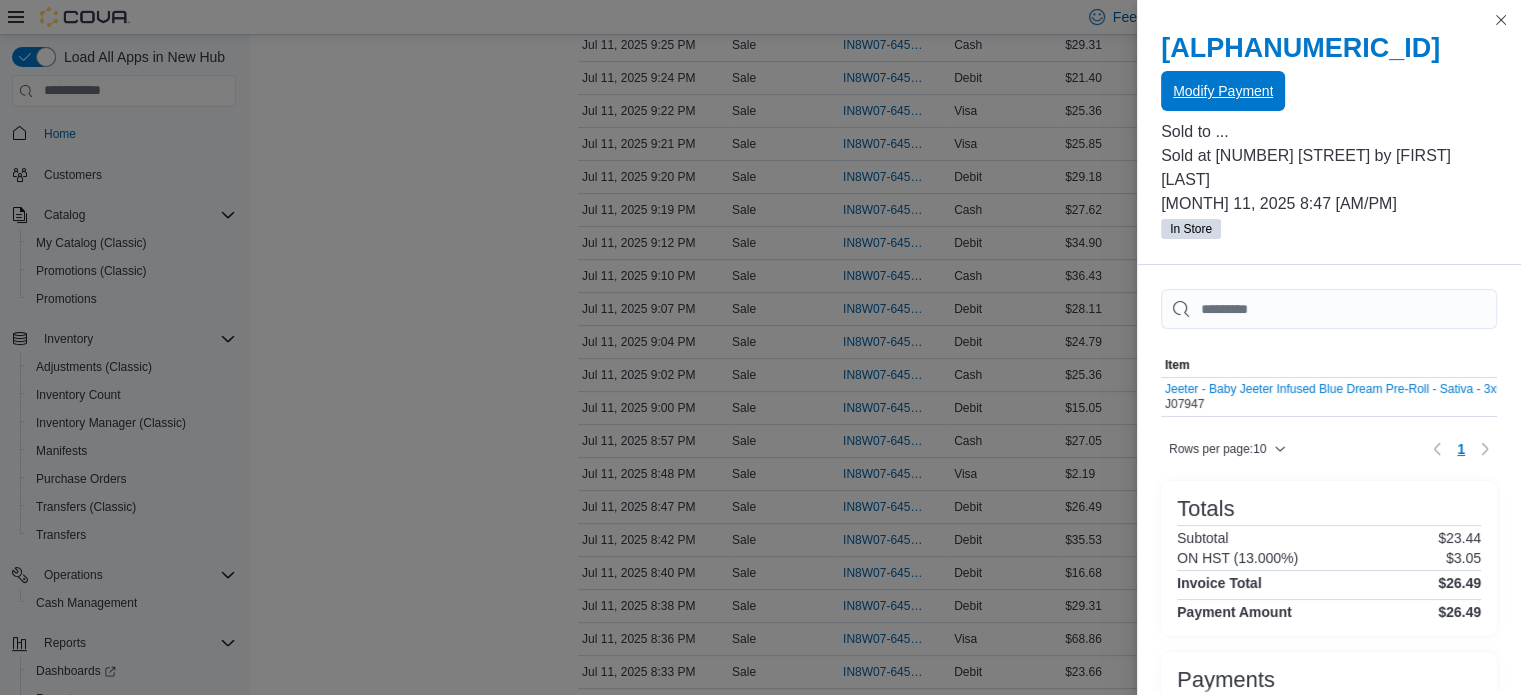 click on "Modify Payment" at bounding box center (1223, 91) 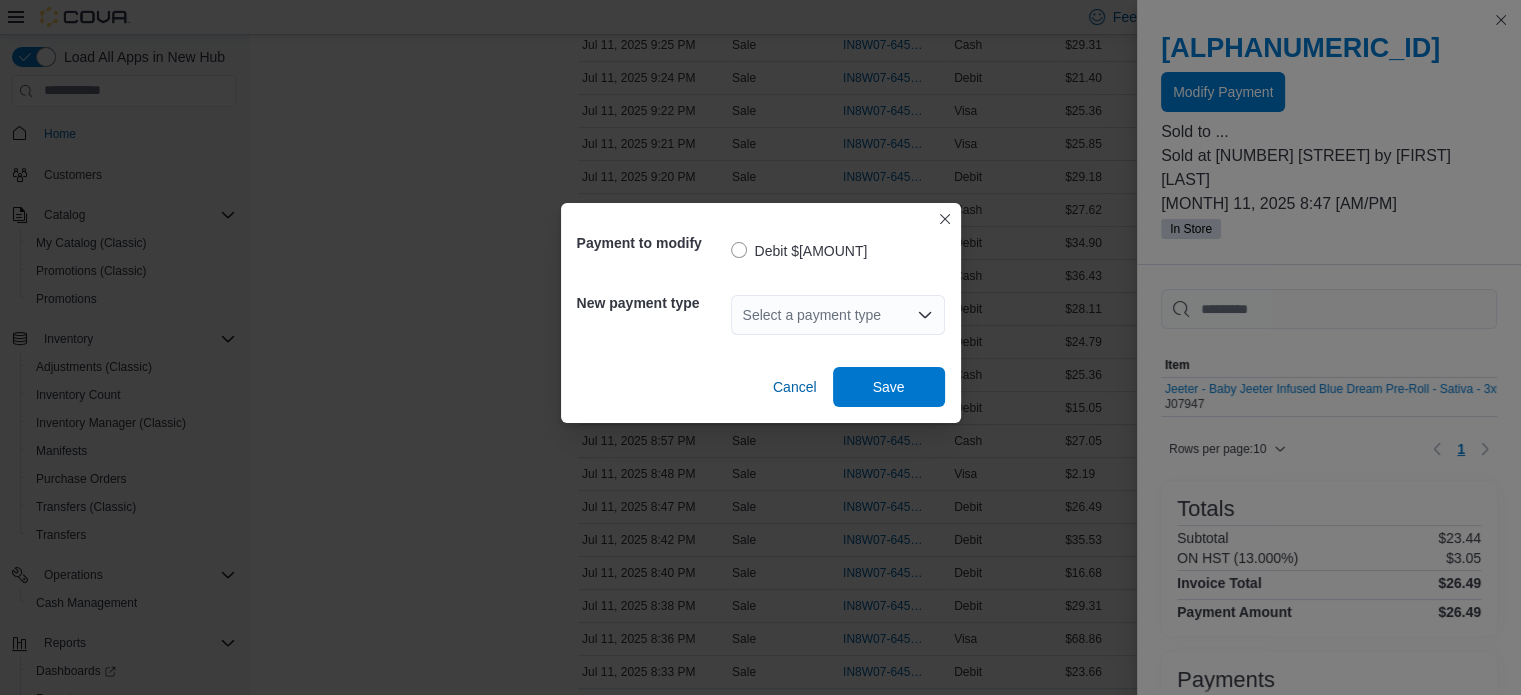 click on "Select a payment type" at bounding box center (838, 315) 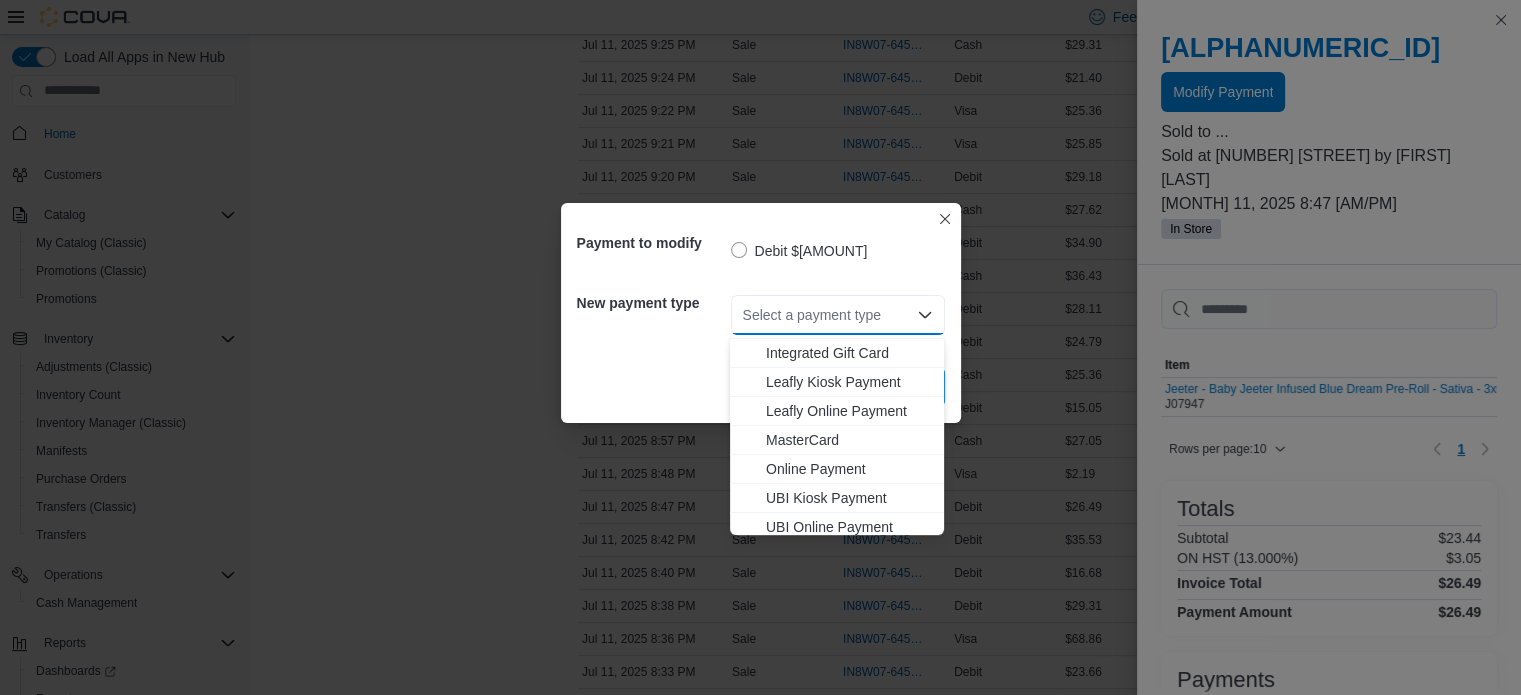 scroll, scrollTop: 264, scrollLeft: 0, axis: vertical 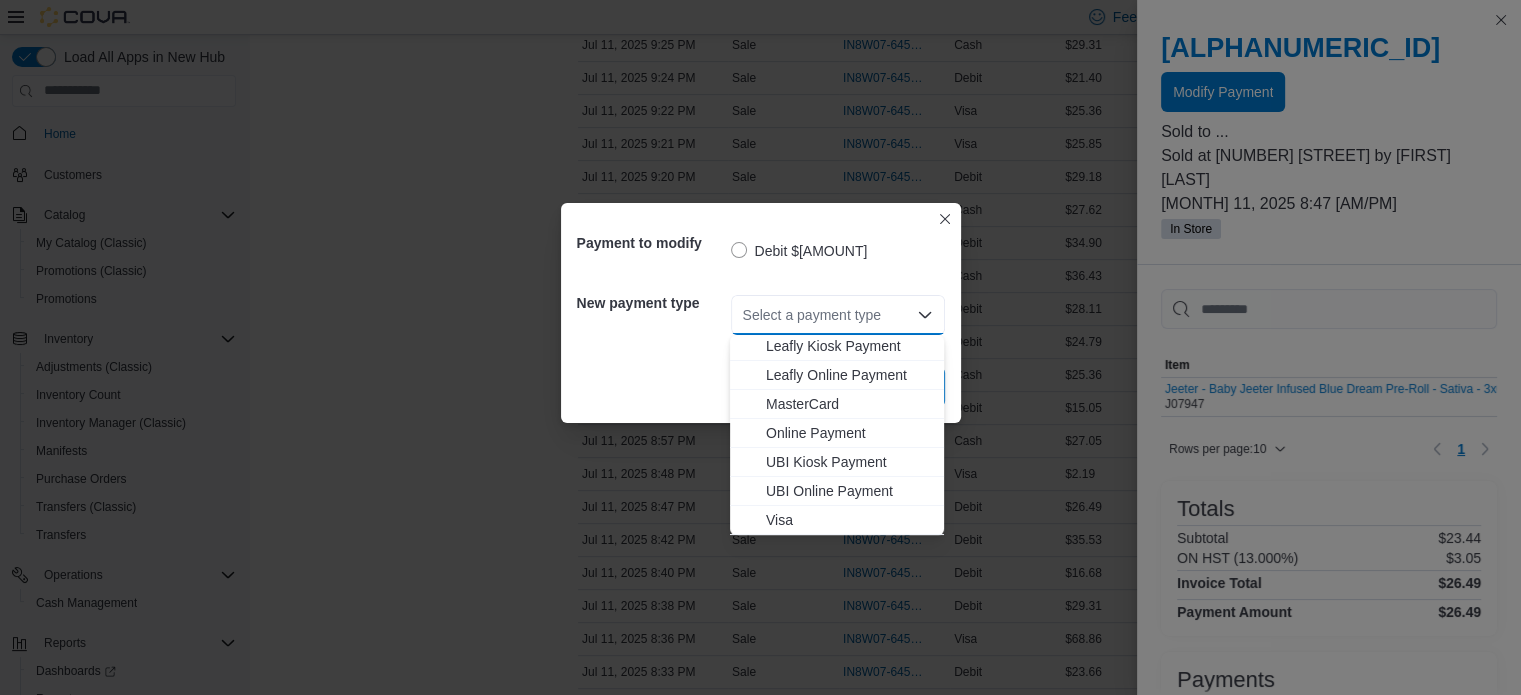 click on "Visa" at bounding box center [849, 520] 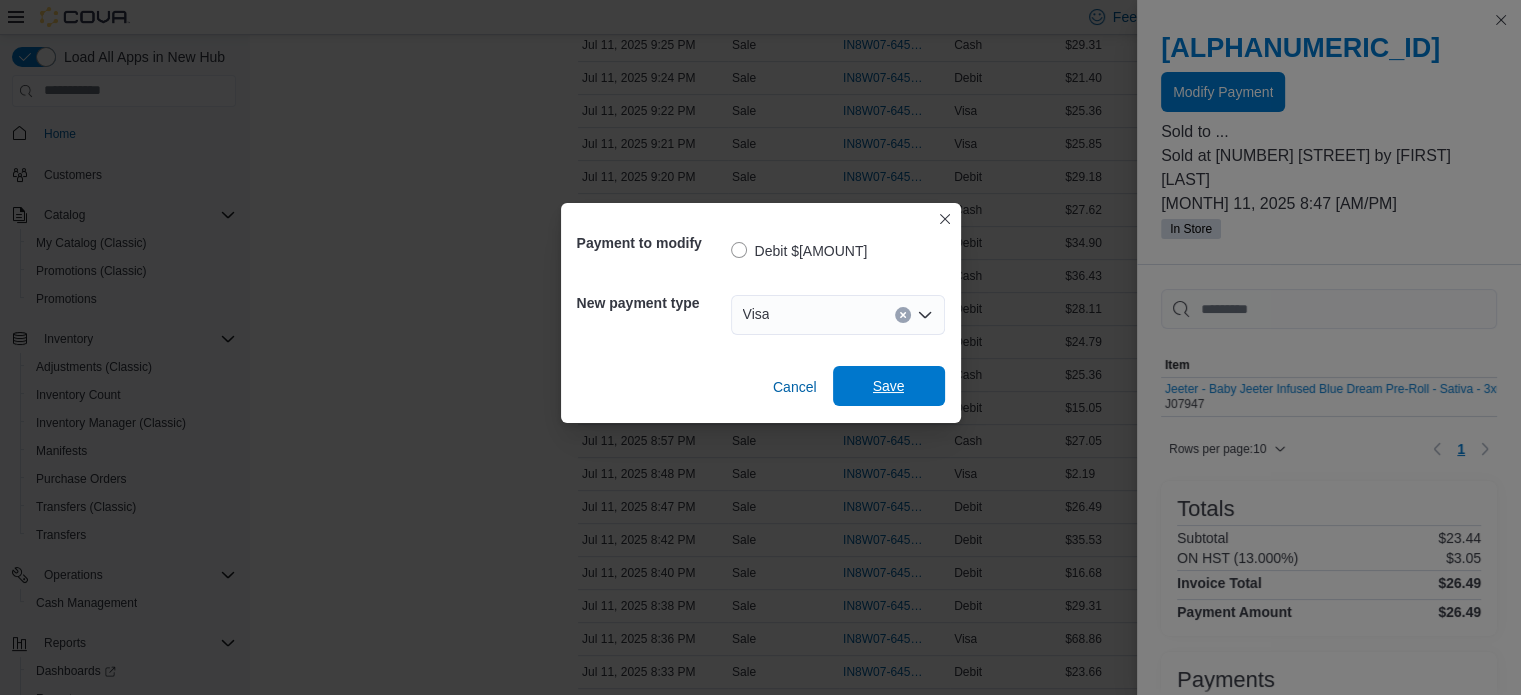 click on "Save" at bounding box center [889, 386] 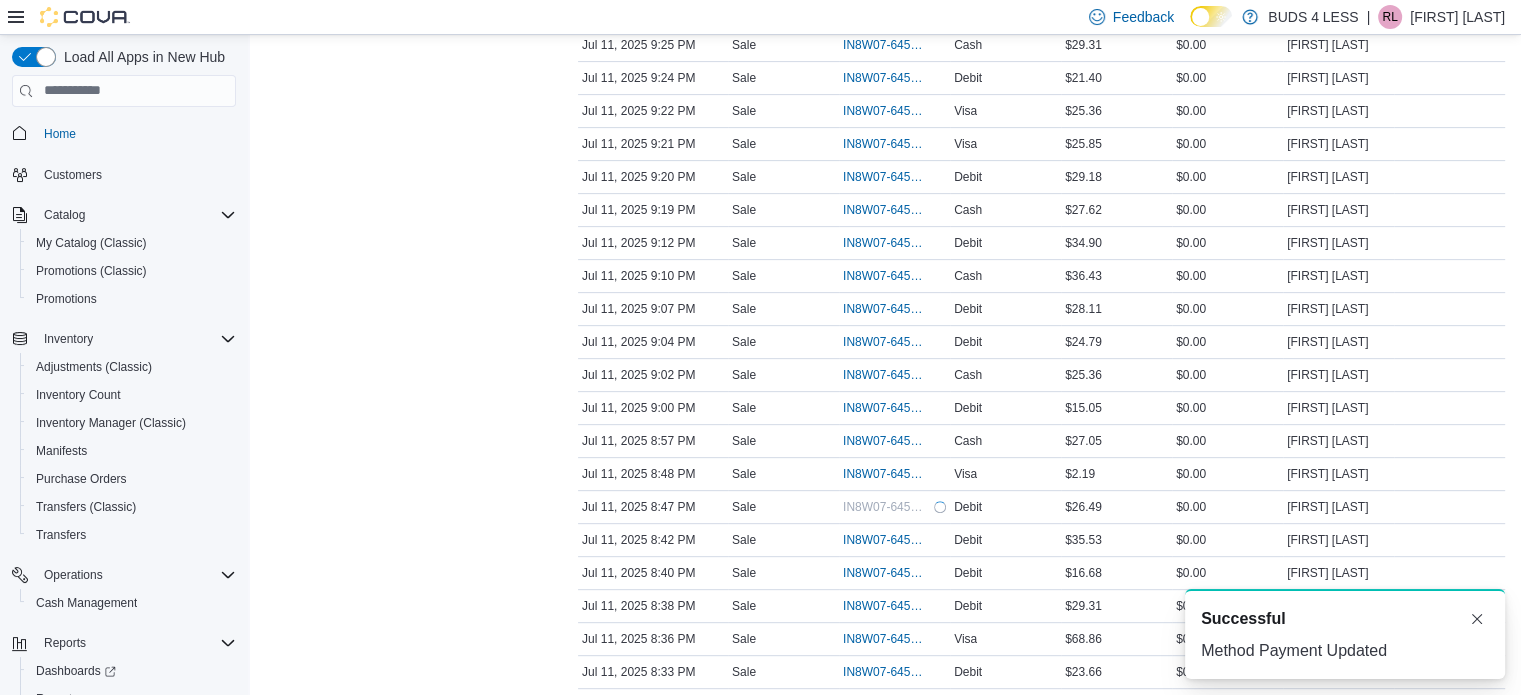 scroll, scrollTop: 0, scrollLeft: 0, axis: both 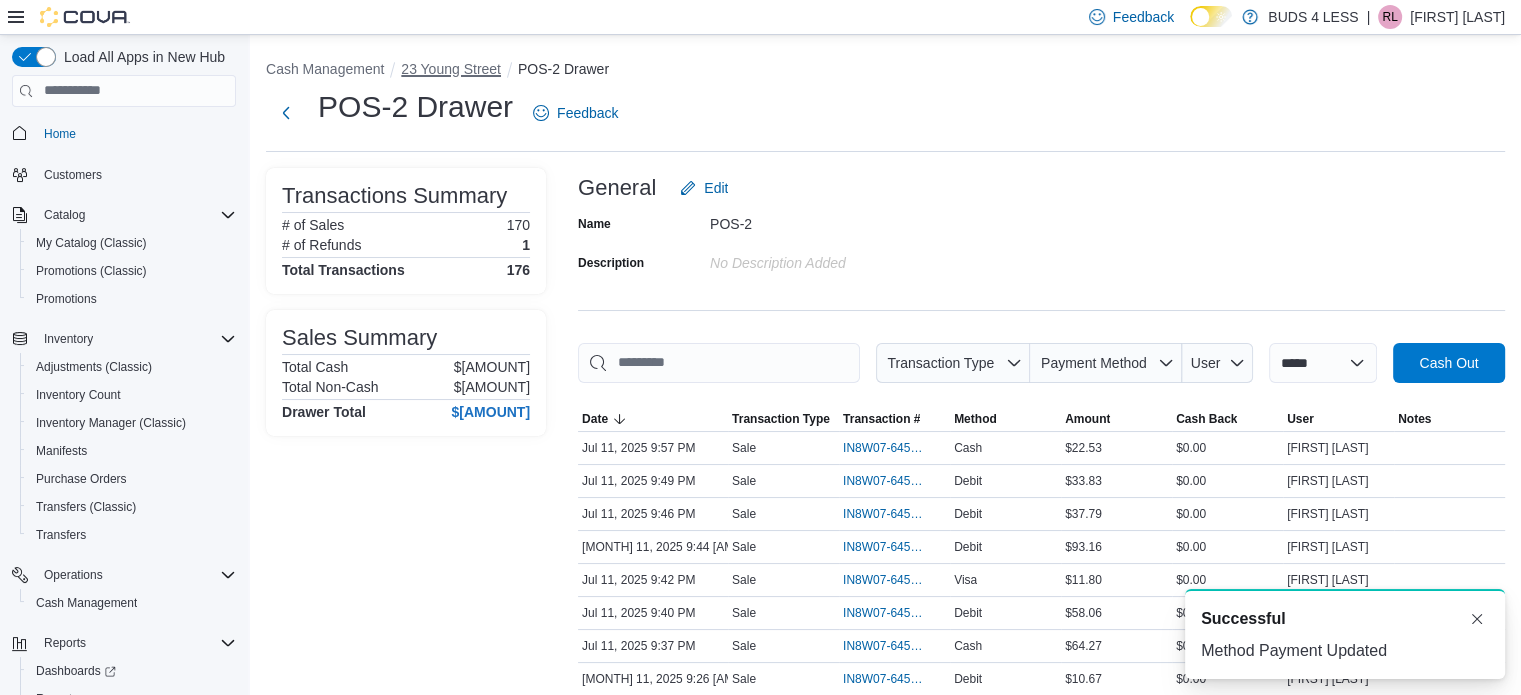 click on "23 Young Street" at bounding box center [451, 69] 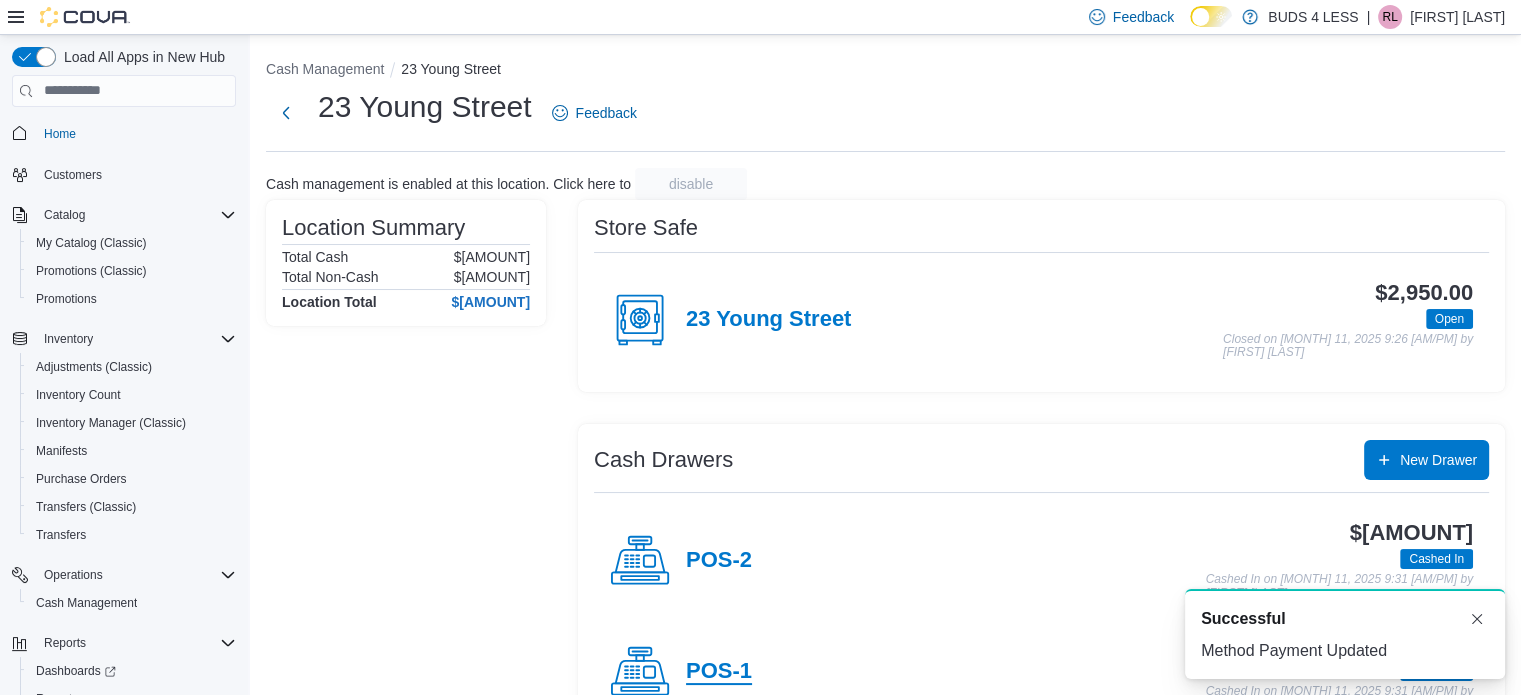 click on "POS-1" at bounding box center (719, 672) 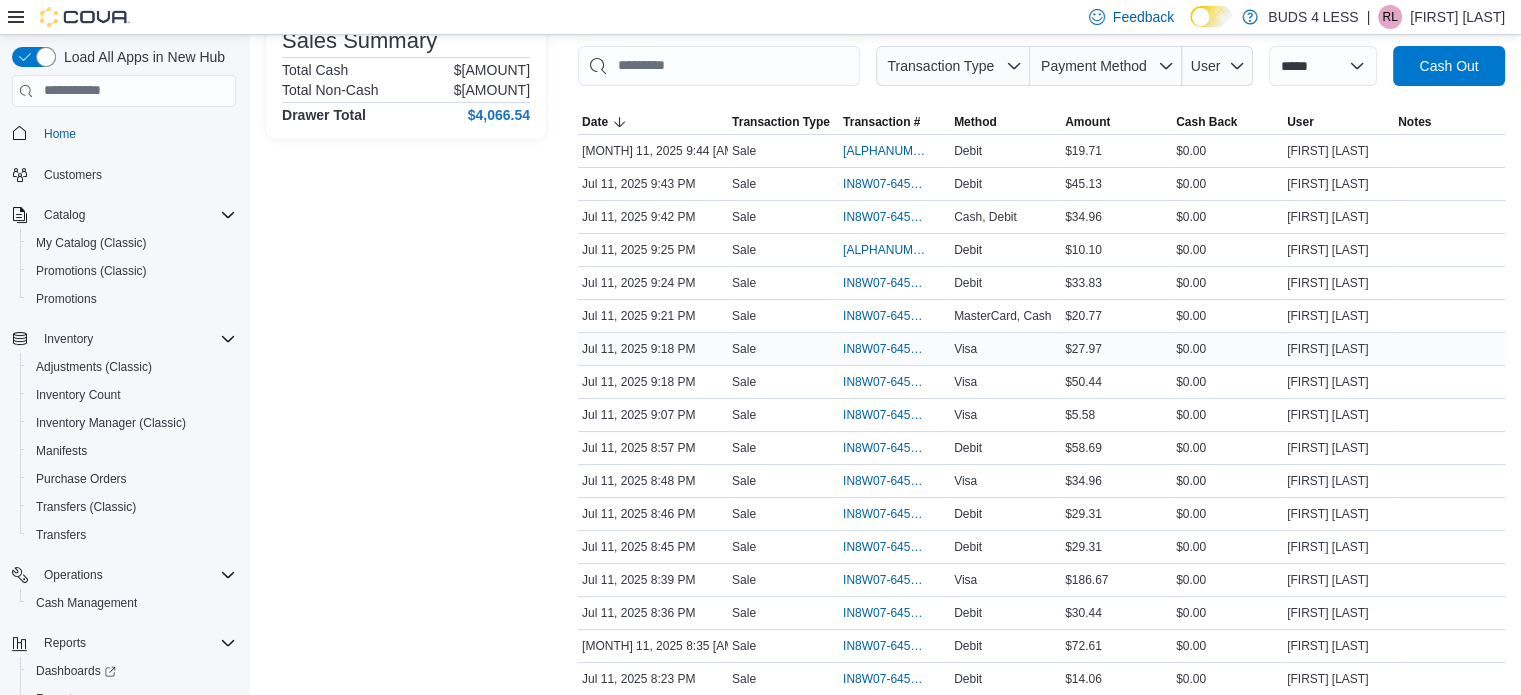 scroll, scrollTop: 300, scrollLeft: 0, axis: vertical 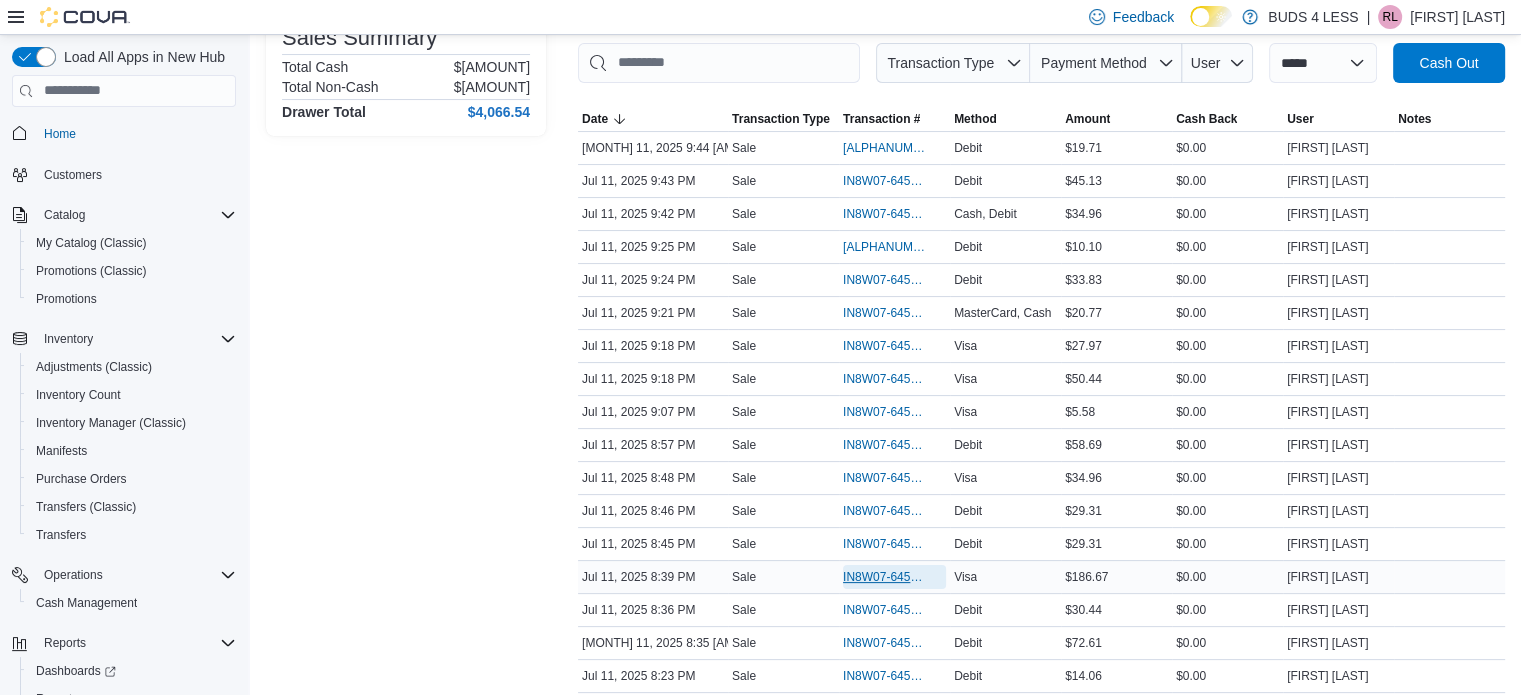 click on "IN8W07-645637" at bounding box center (884, 577) 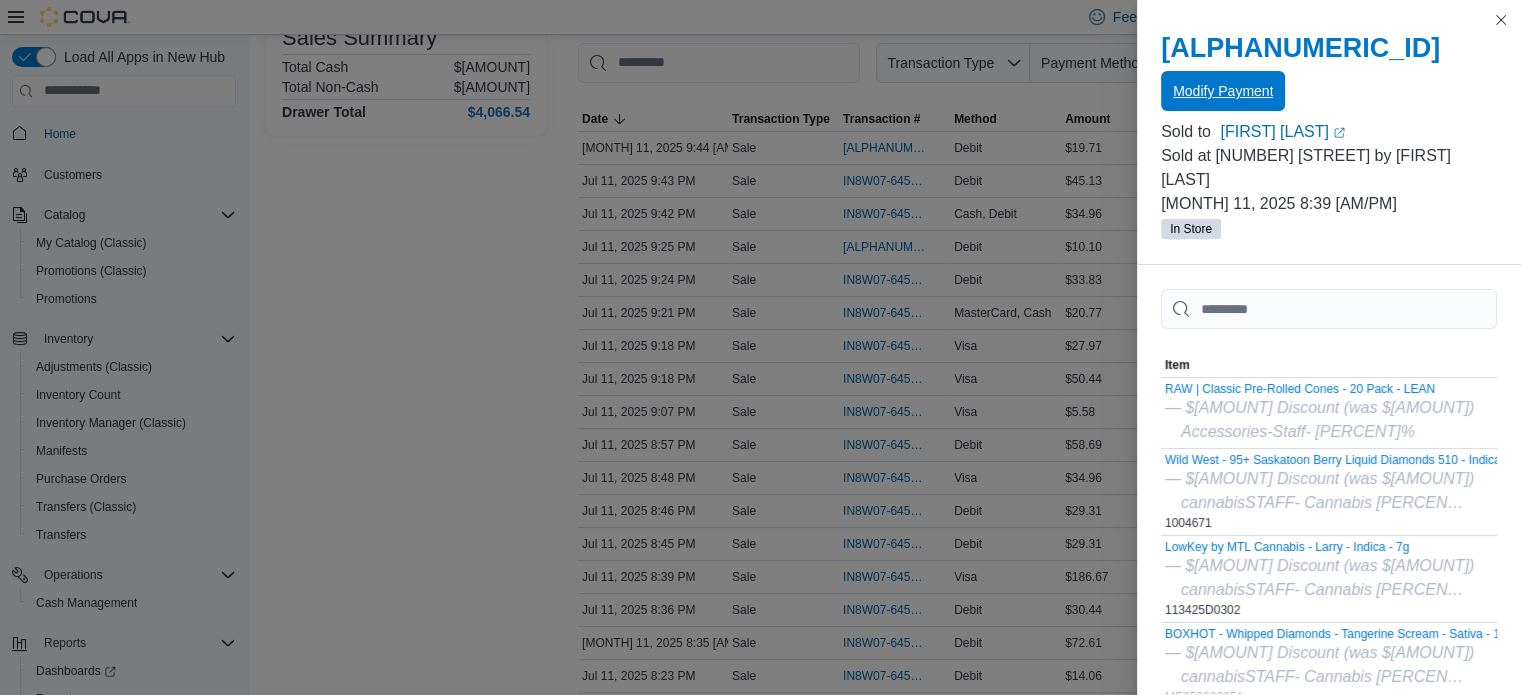 click on "Modify Payment" at bounding box center (1223, 91) 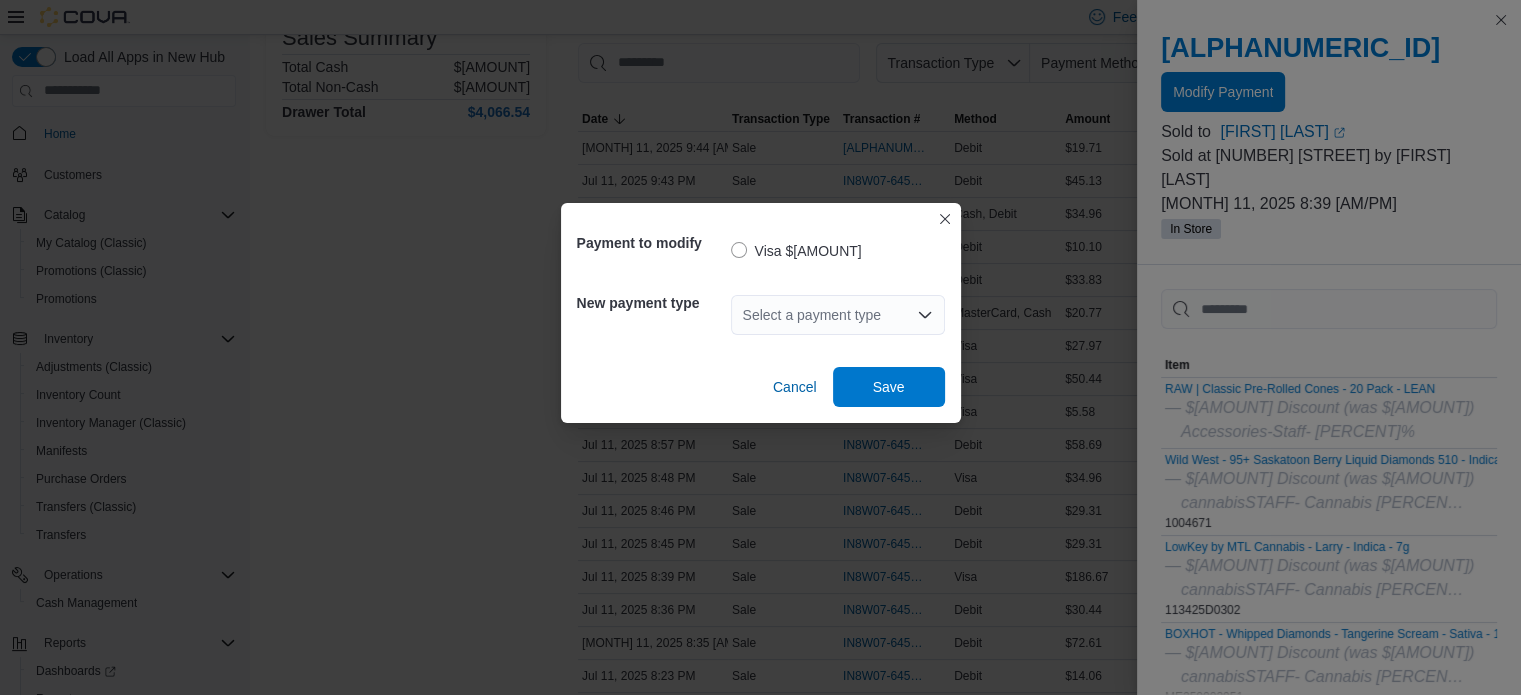drag, startPoint x: 846, startPoint y: 315, endPoint x: 844, endPoint y: 329, distance: 14.142136 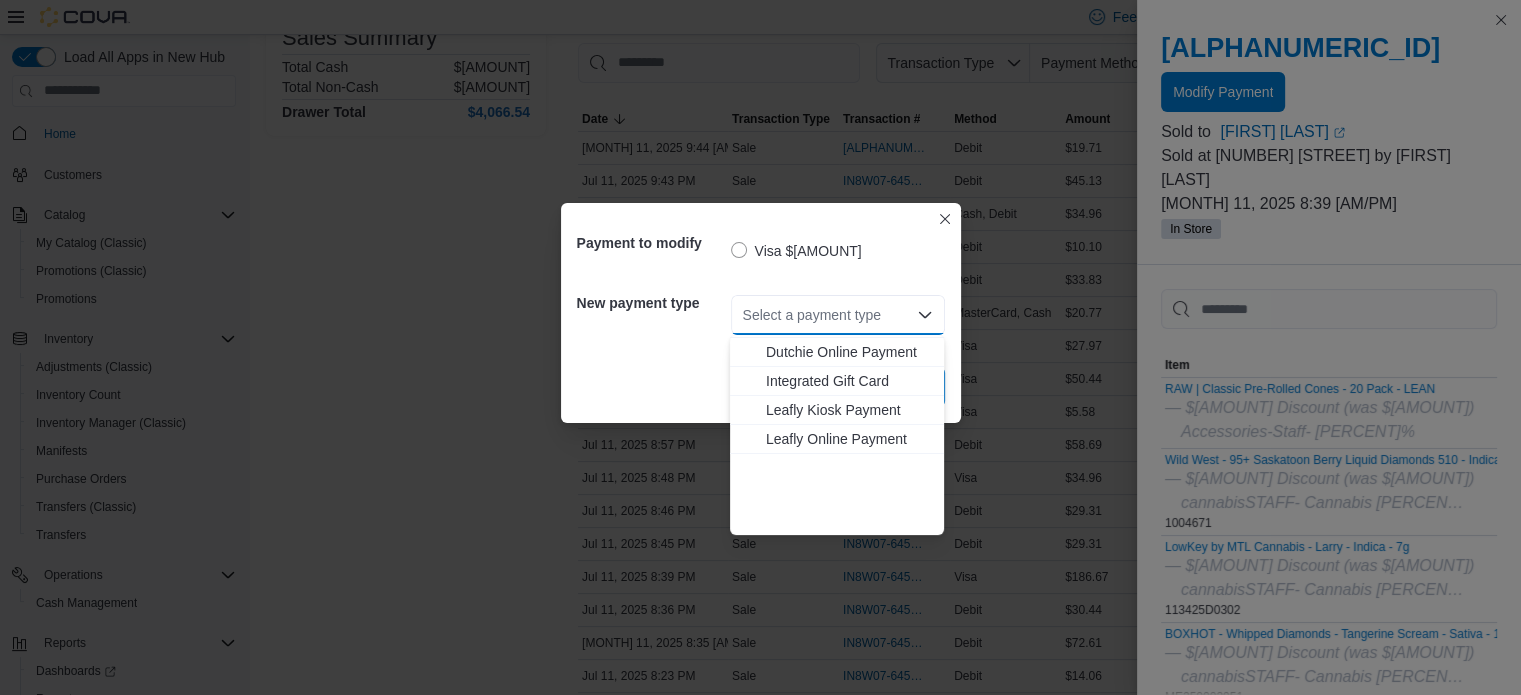 scroll, scrollTop: 0, scrollLeft: 0, axis: both 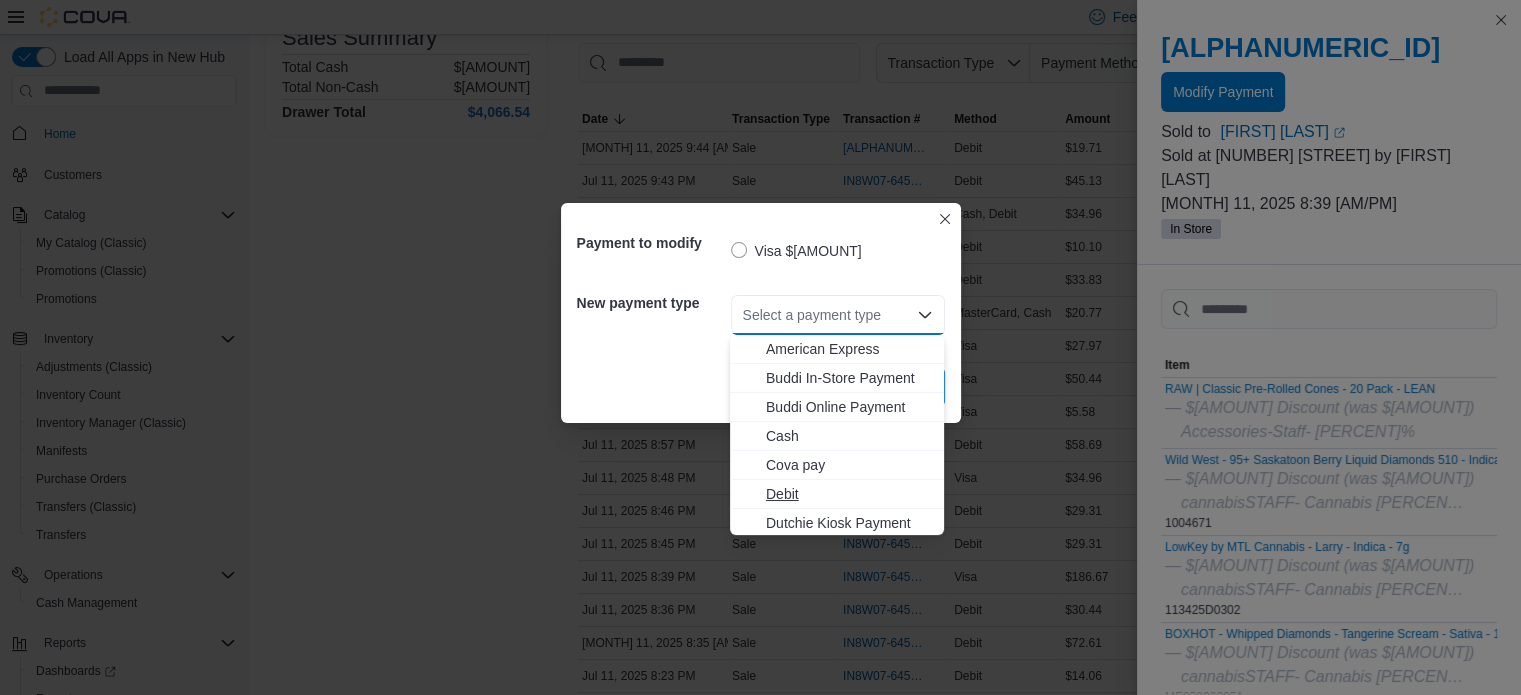 click on "Debit" at bounding box center [849, 494] 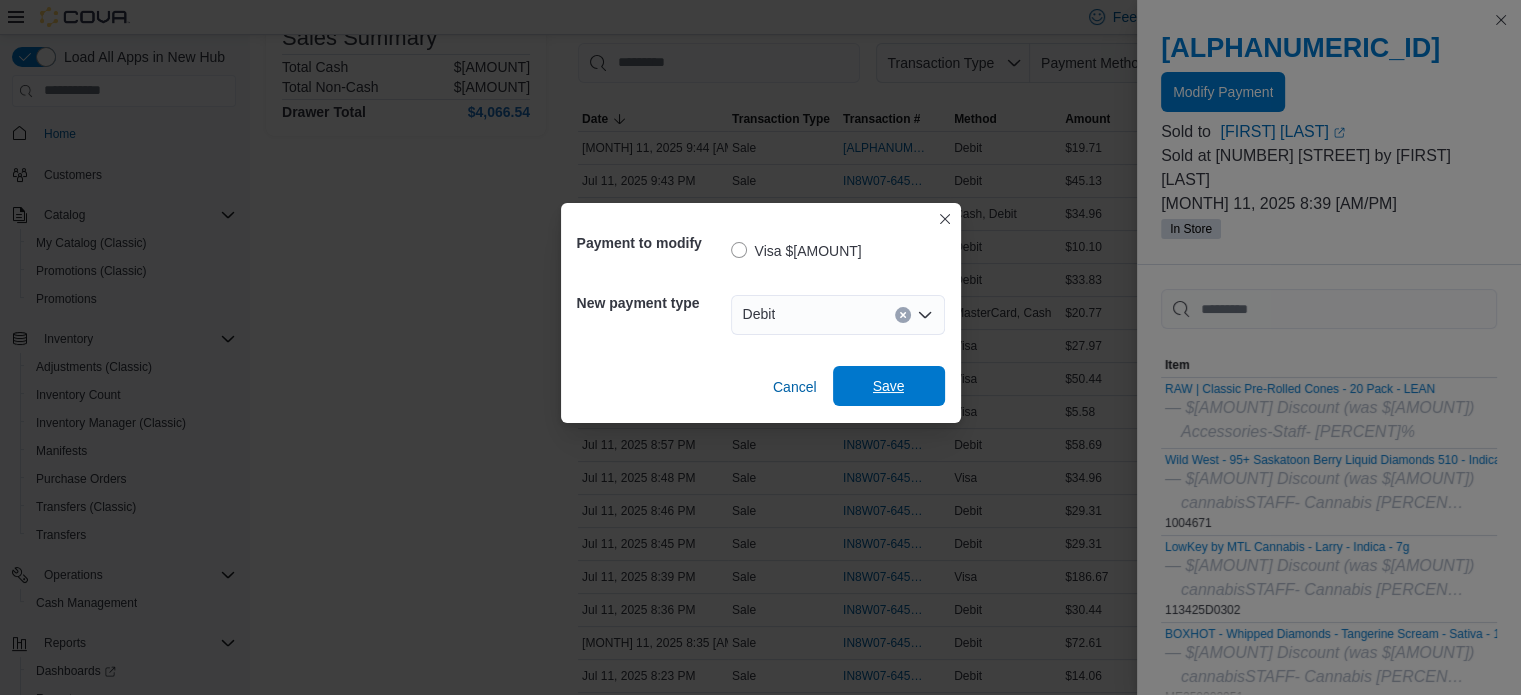 click on "Save" at bounding box center (889, 386) 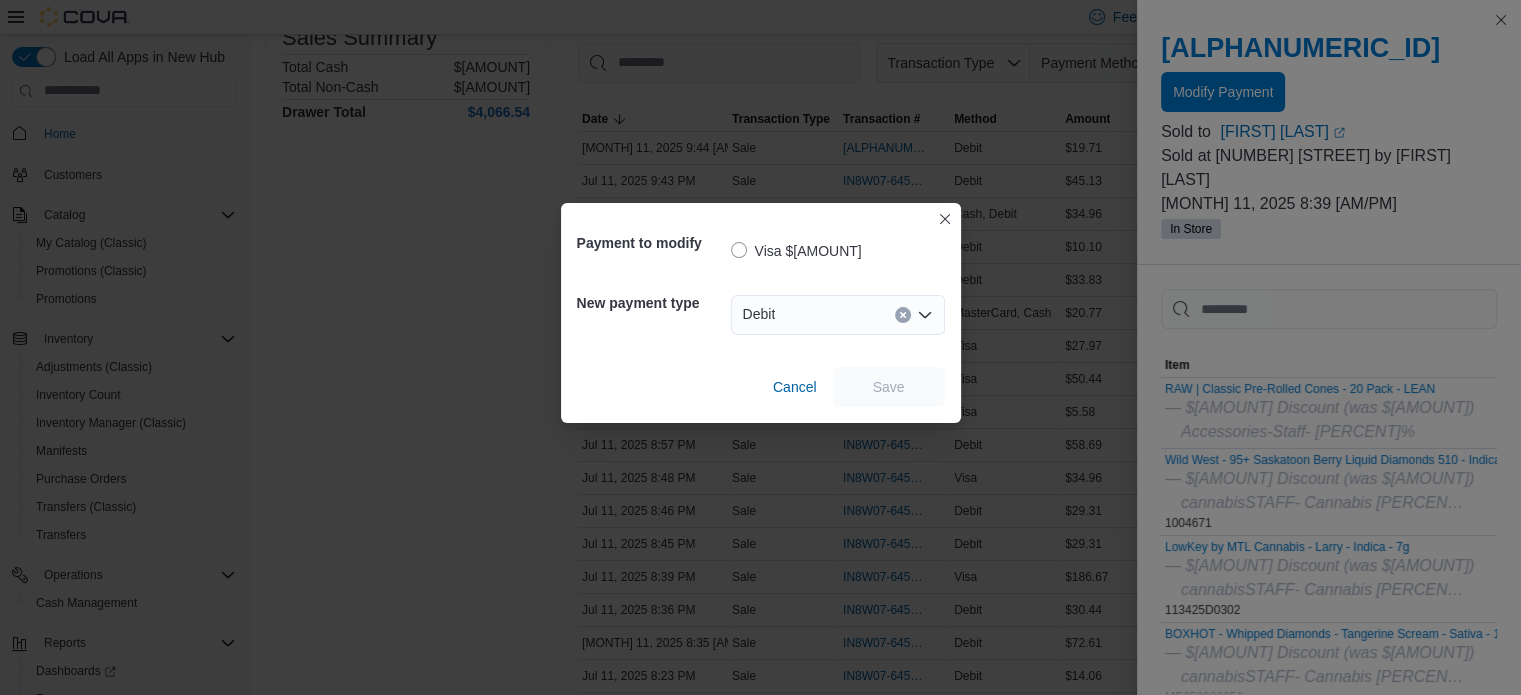 click on "Payment to modify Visa $[AMOUNT] New payment type Debit Cancel Save" at bounding box center [760, 347] 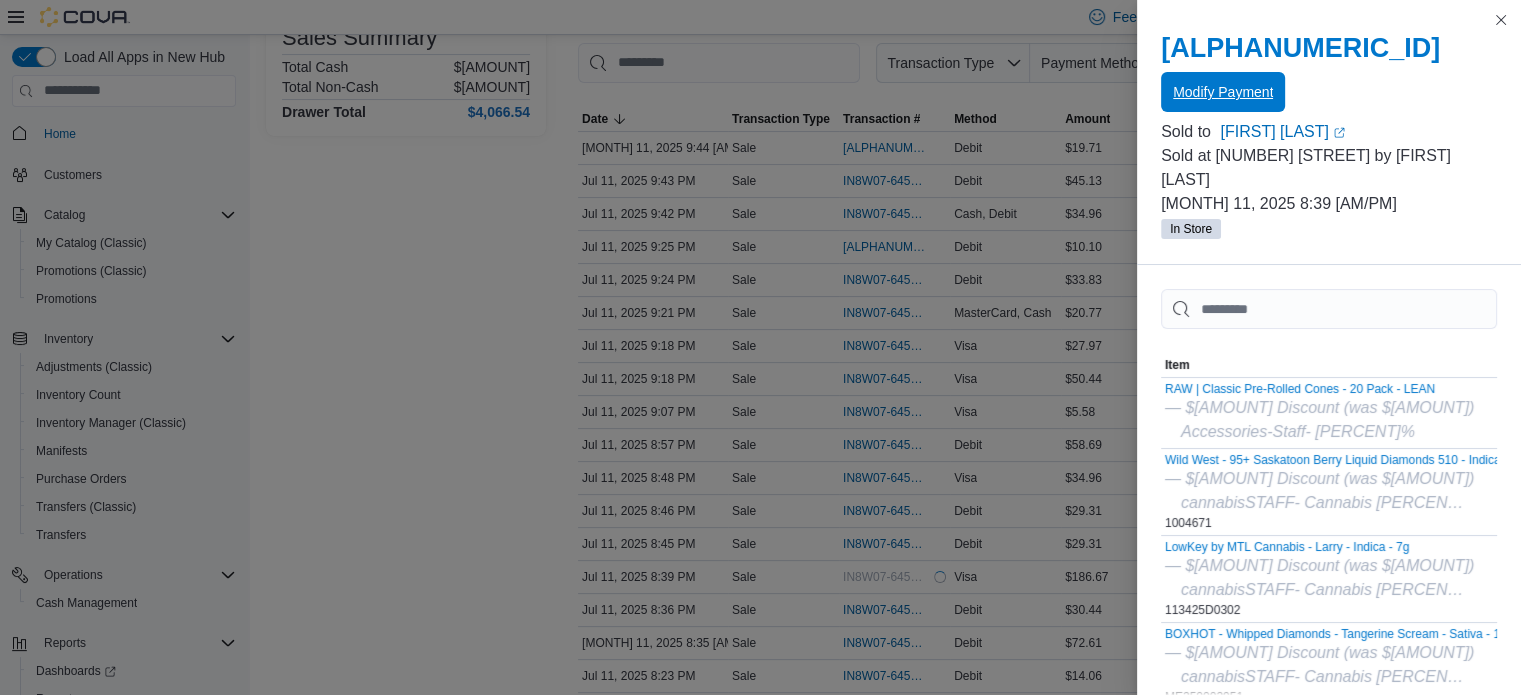 scroll, scrollTop: 0, scrollLeft: 0, axis: both 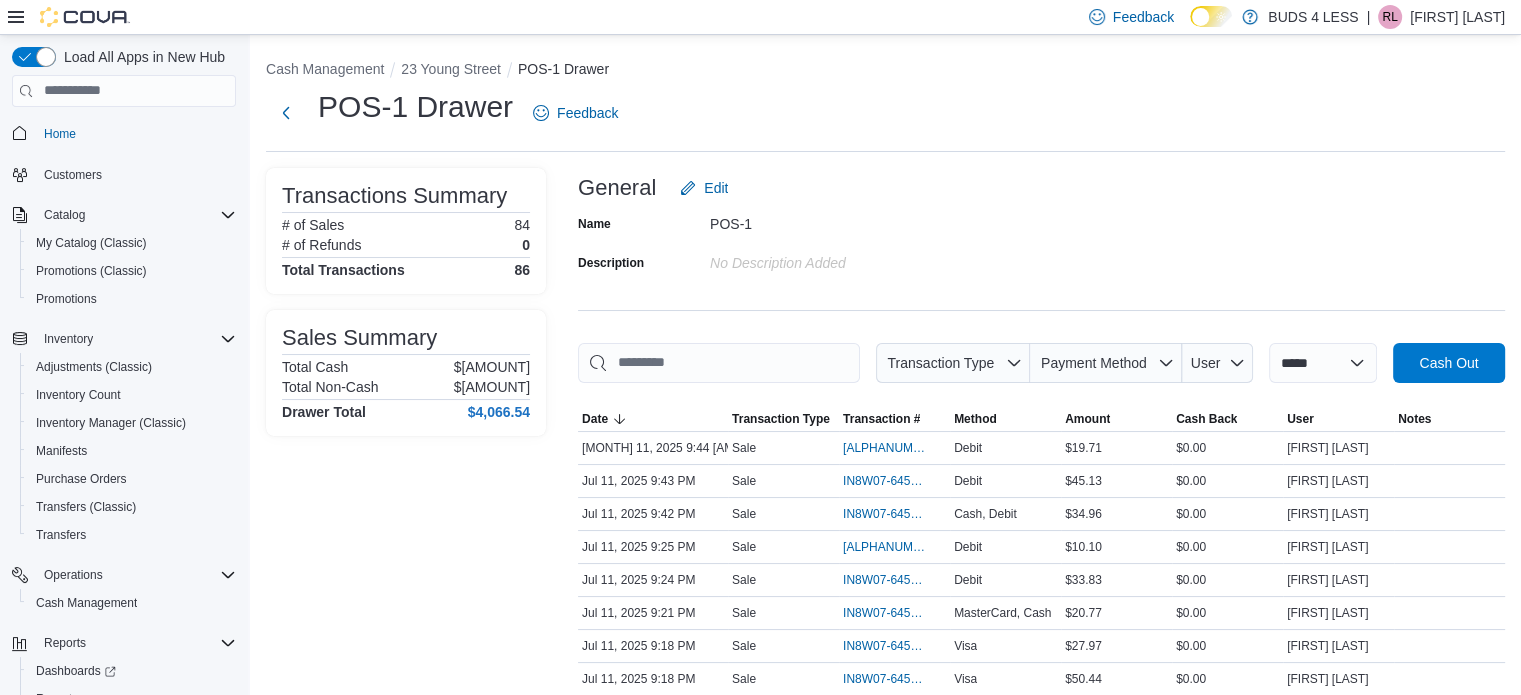 click on "**********" at bounding box center (885, 1712) 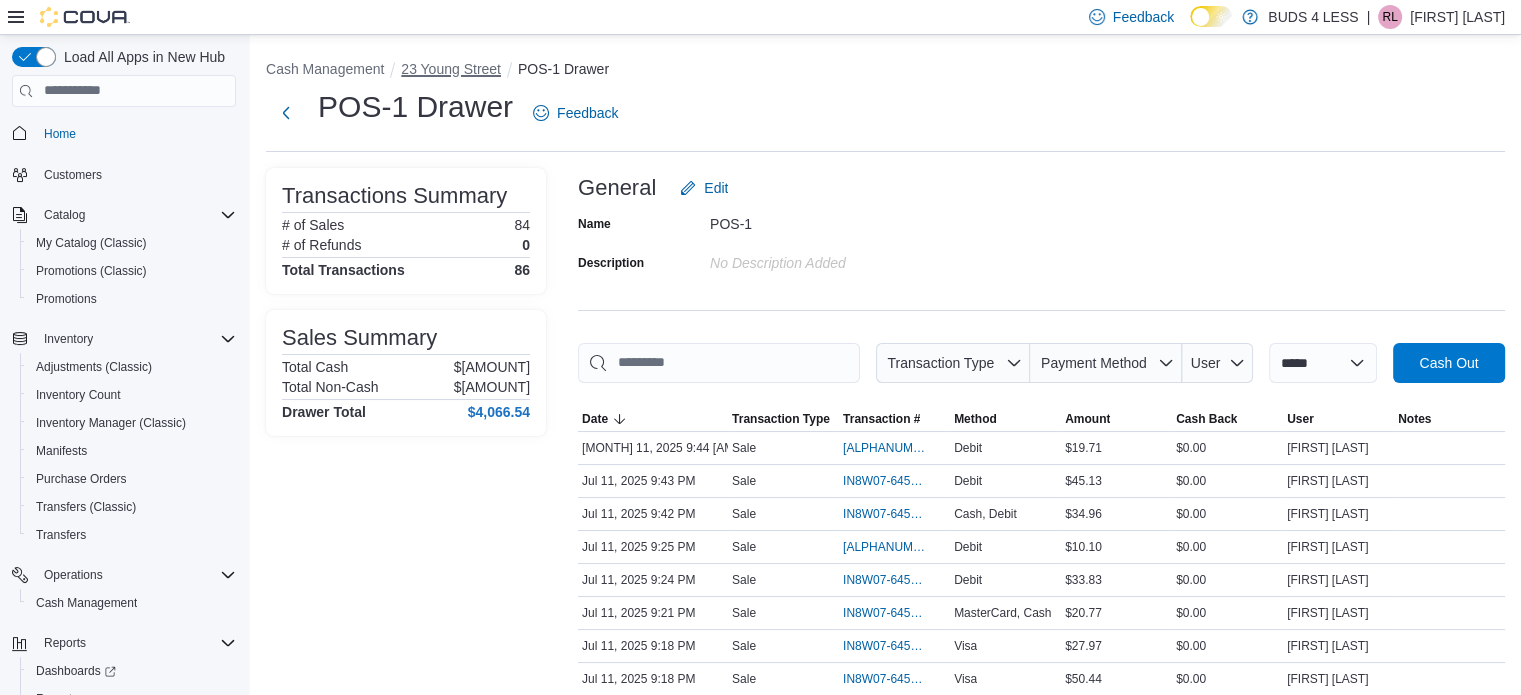 click on "23 Young Street" at bounding box center [451, 69] 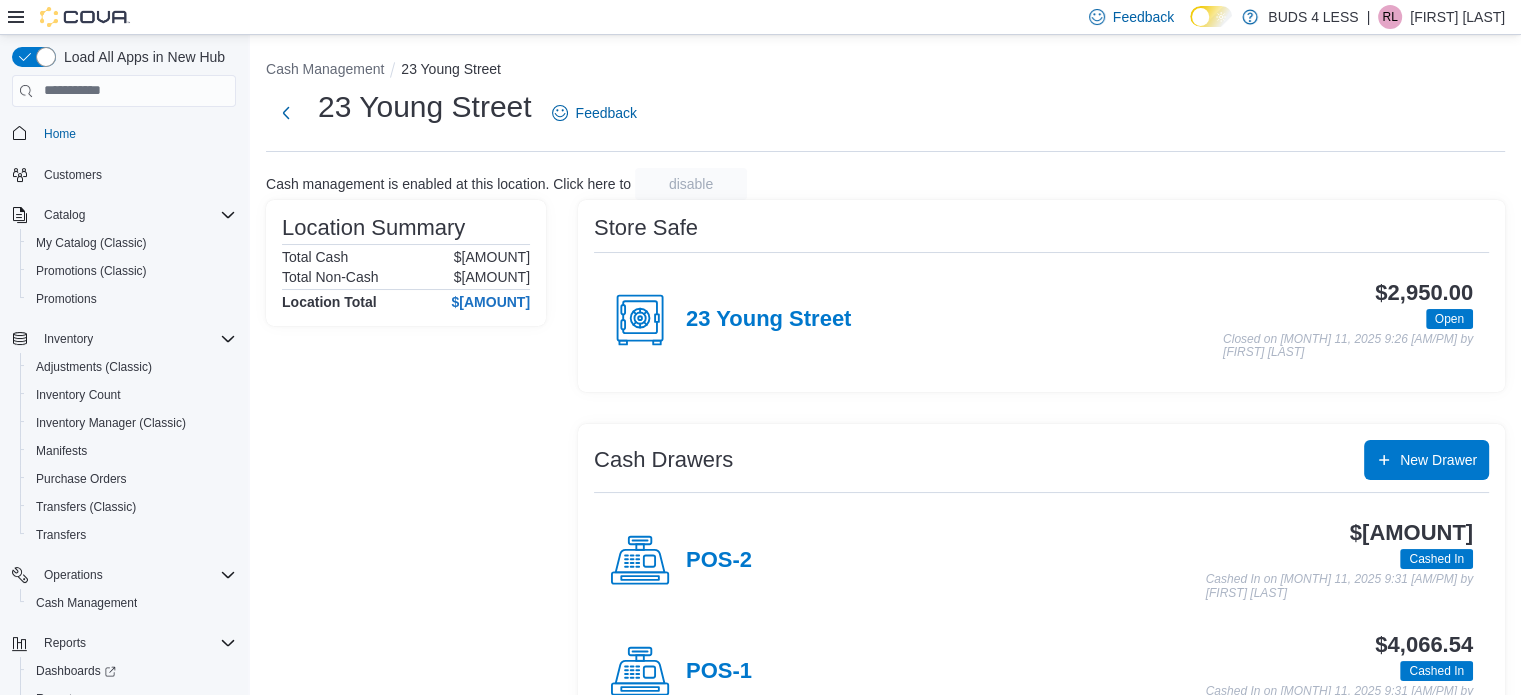 click on "POS-2" at bounding box center [719, 561] 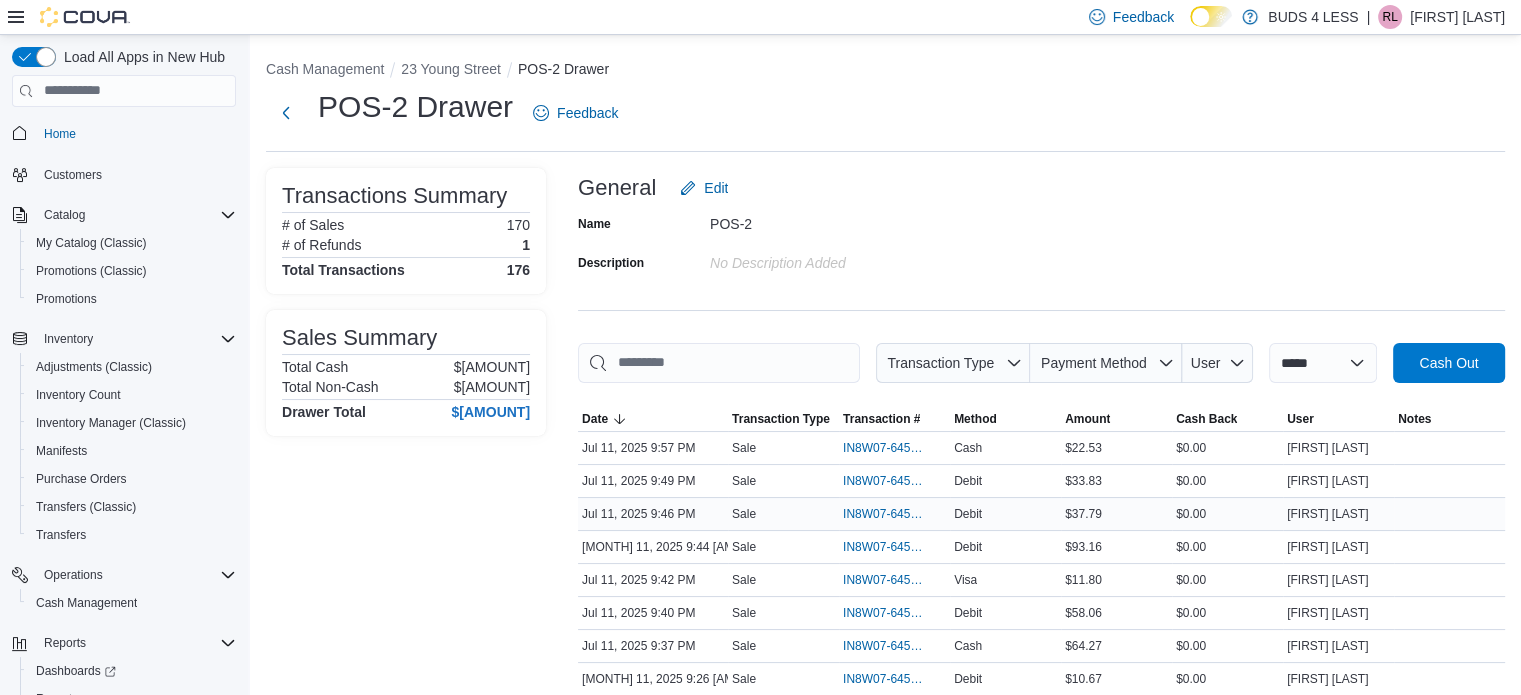 scroll, scrollTop: 100, scrollLeft: 0, axis: vertical 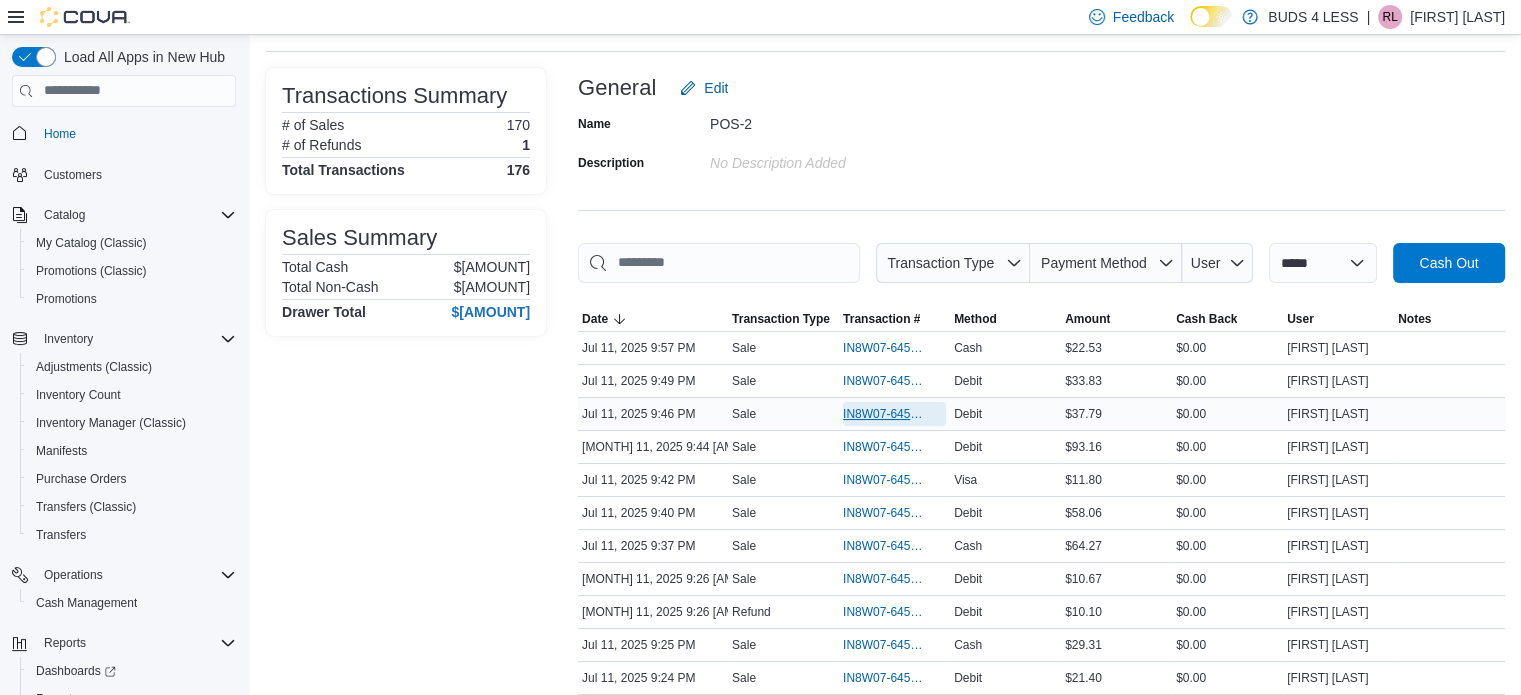 click on "IN8W07-645745" at bounding box center [884, 414] 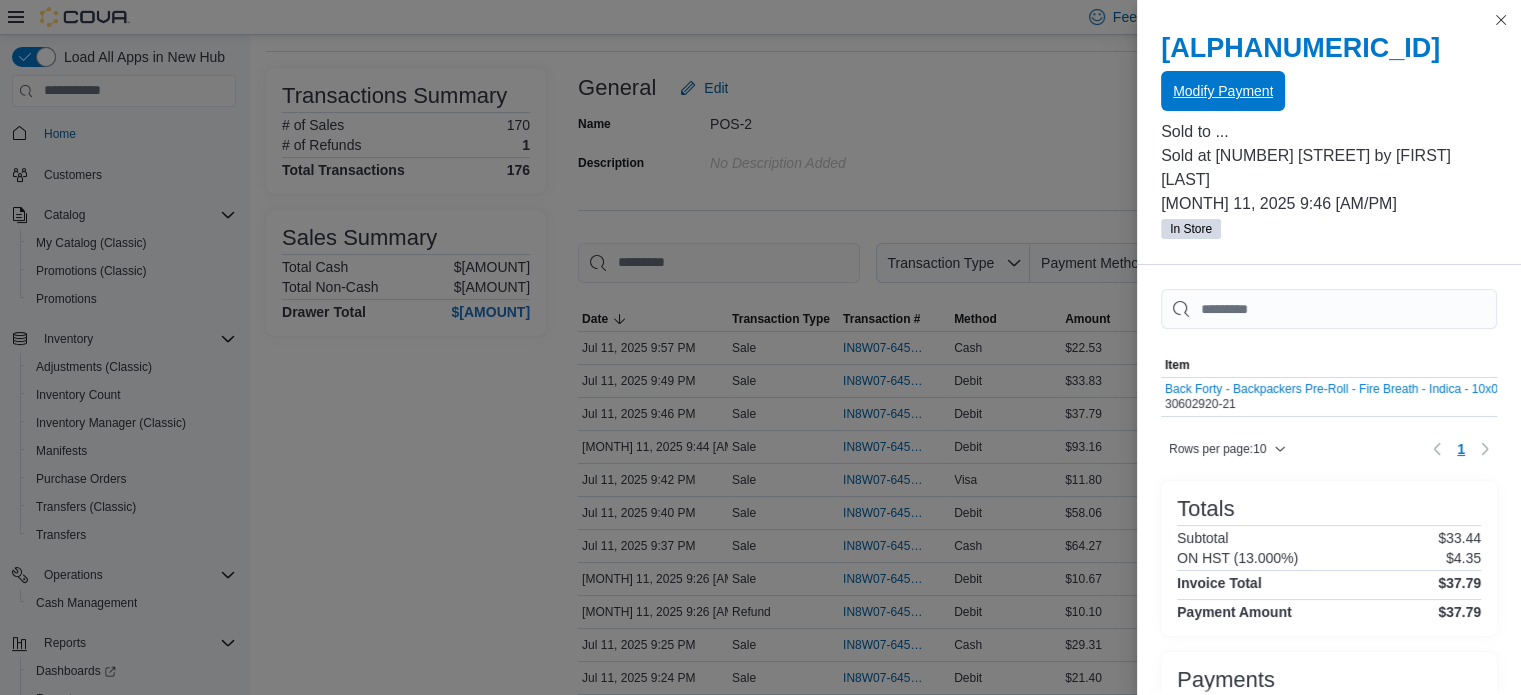 click on "Modify Payment" at bounding box center (1223, 91) 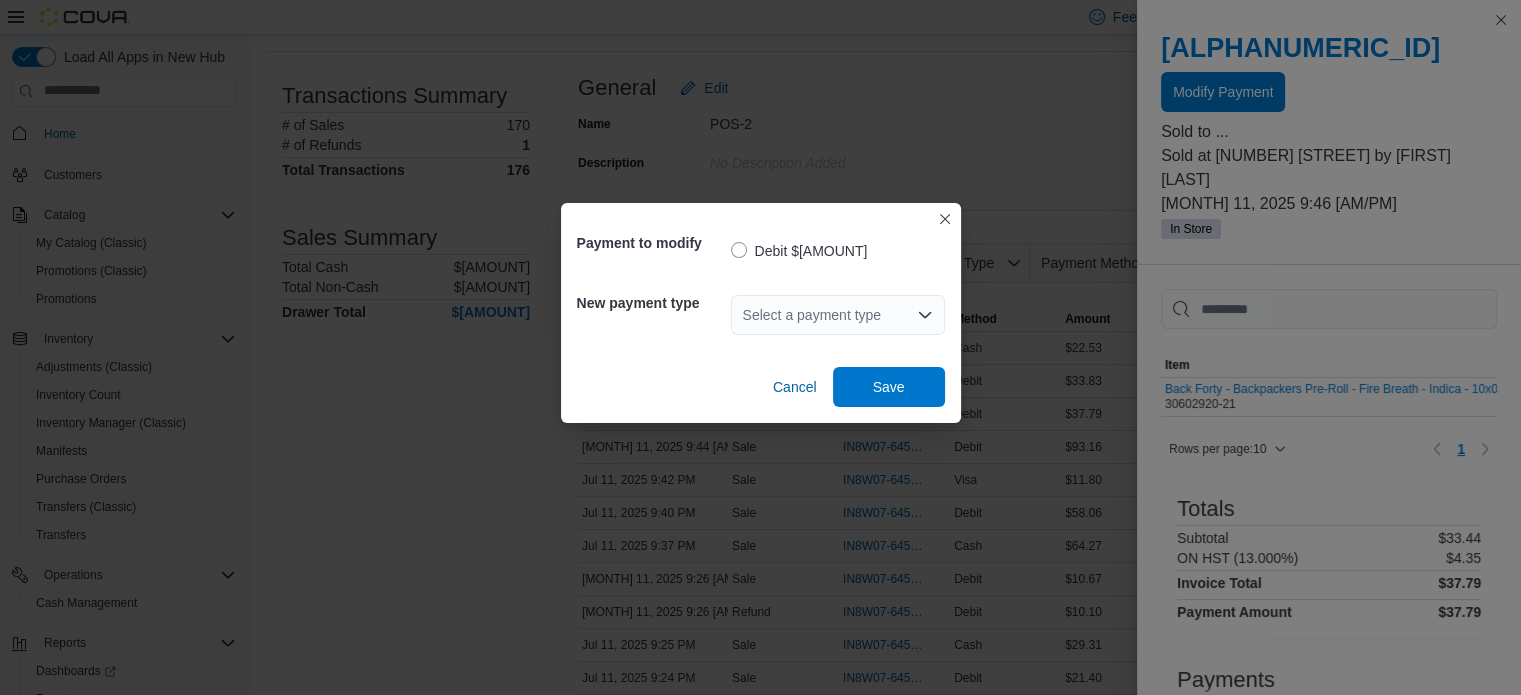 click on "Select a payment type" at bounding box center [838, 315] 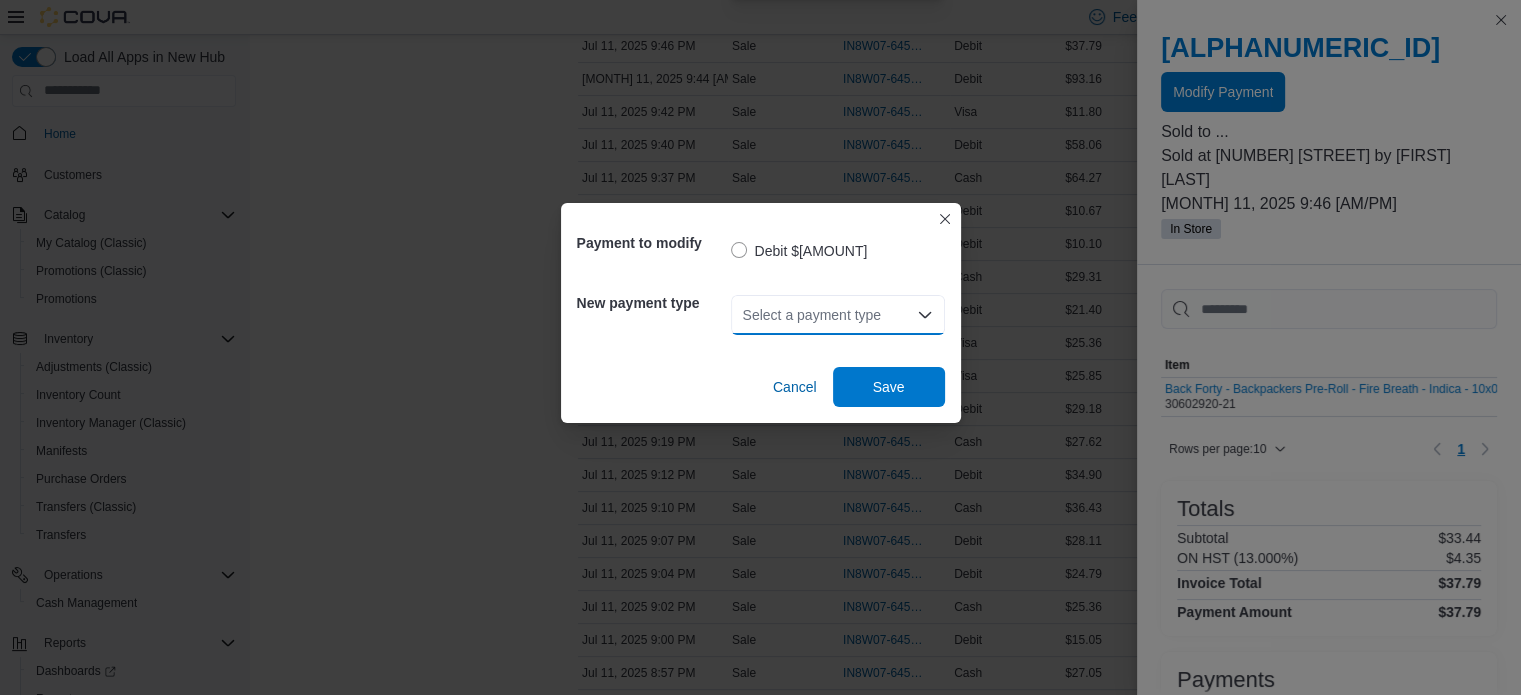 scroll, scrollTop: 500, scrollLeft: 0, axis: vertical 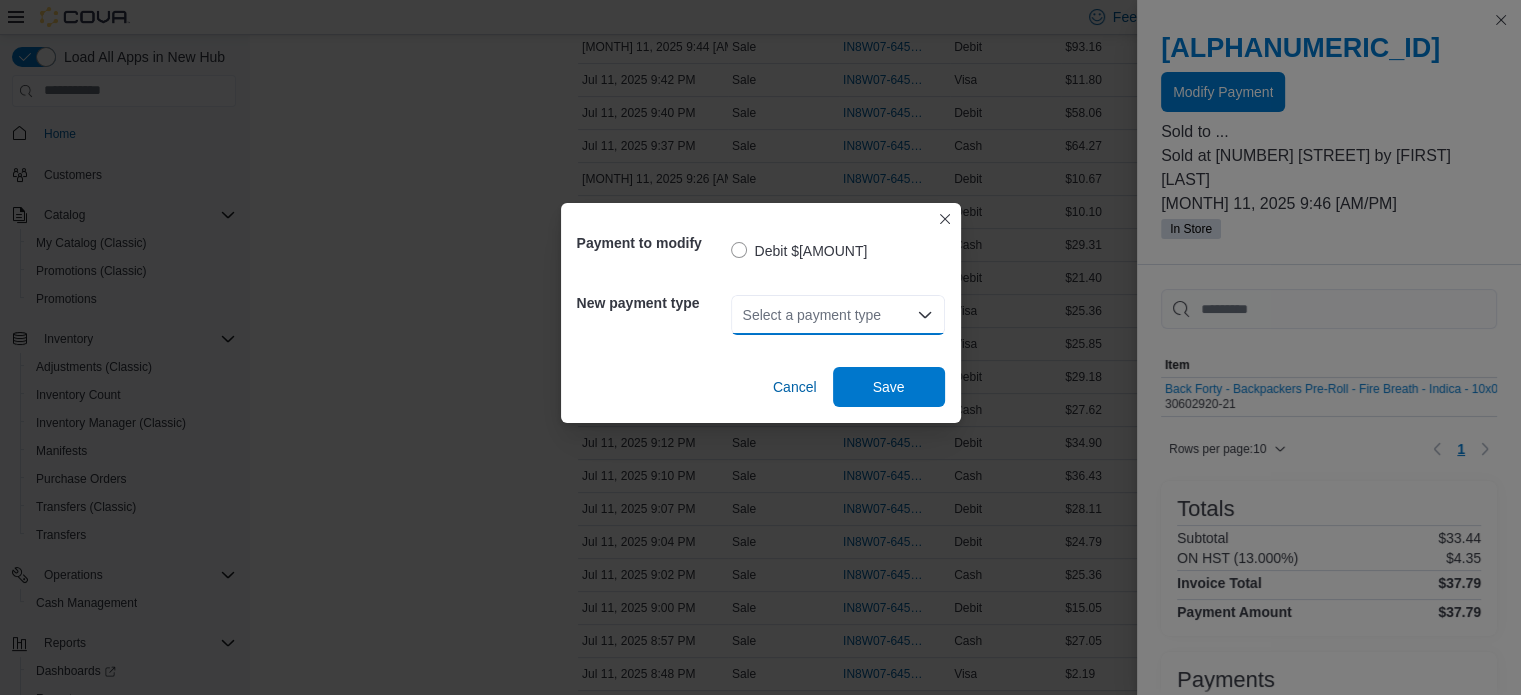 click on "Select a payment type Combo box. Selected. Combo box input. Select a payment type. Type some text or, to display a list of choices, press Down Arrow. To exit the list of choices, press Escape." at bounding box center (838, 315) 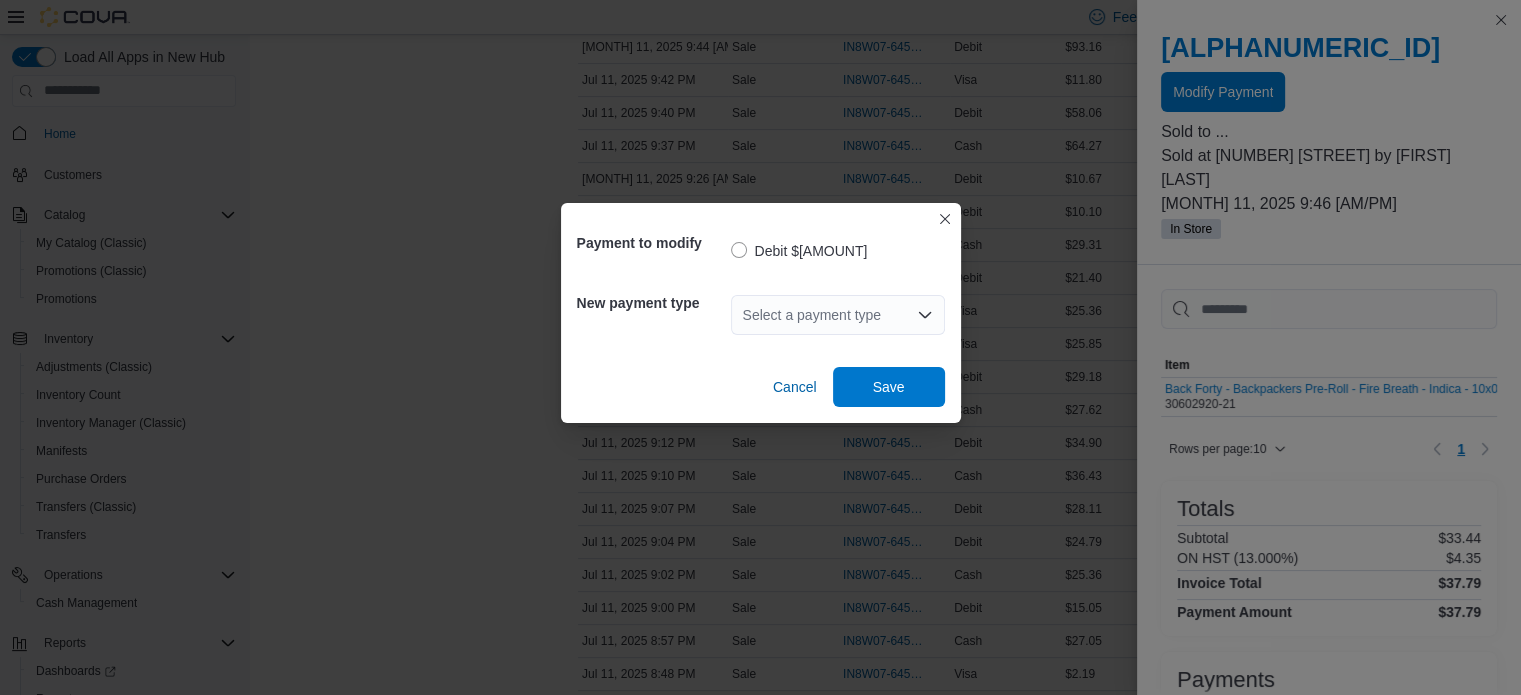 click 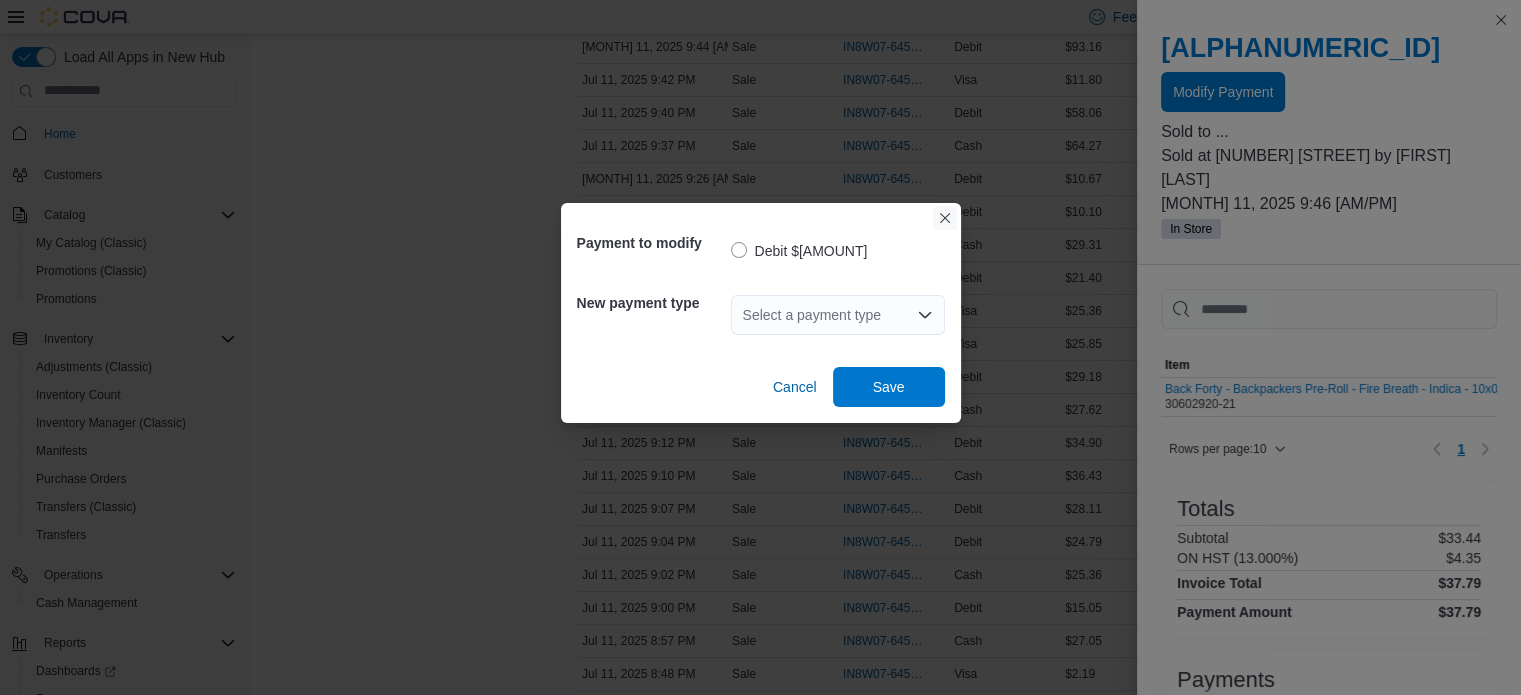 click at bounding box center [945, 218] 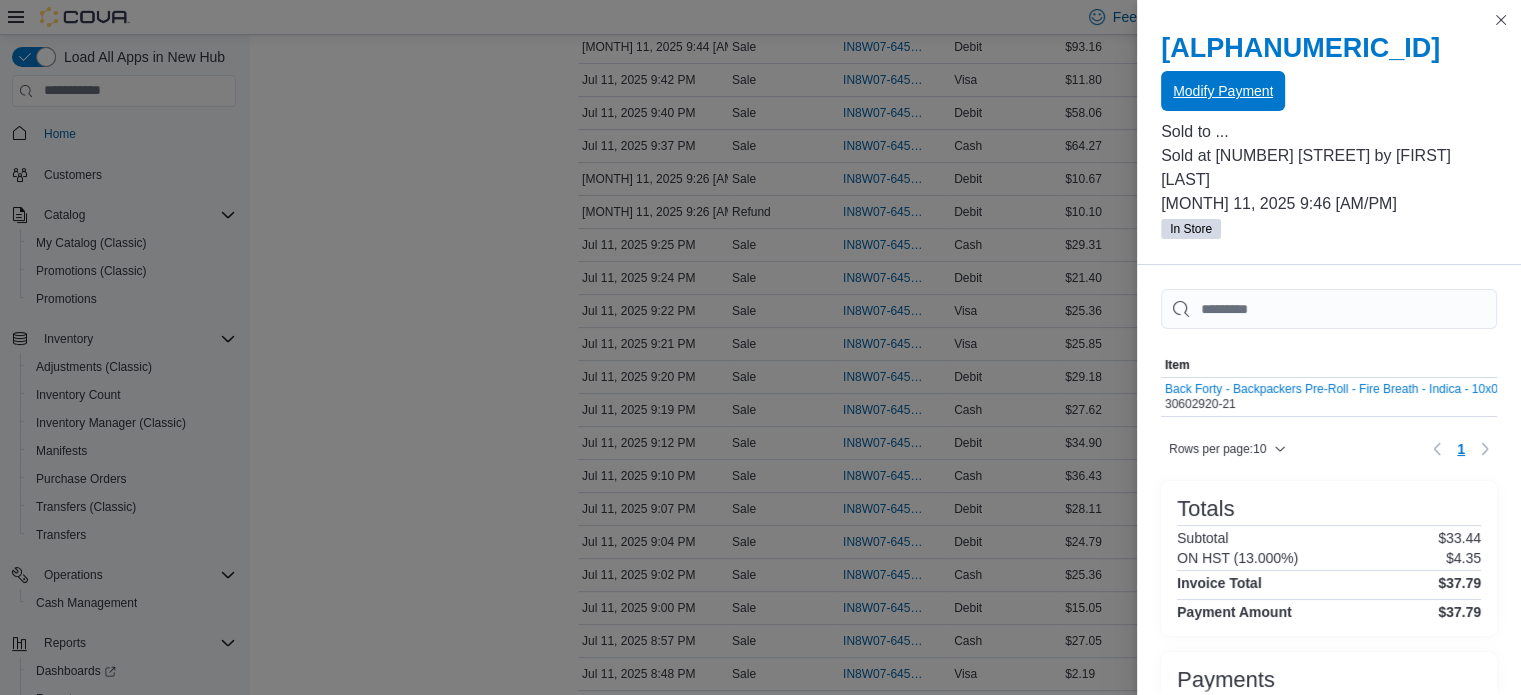 click on "Modify Payment" at bounding box center [1223, 91] 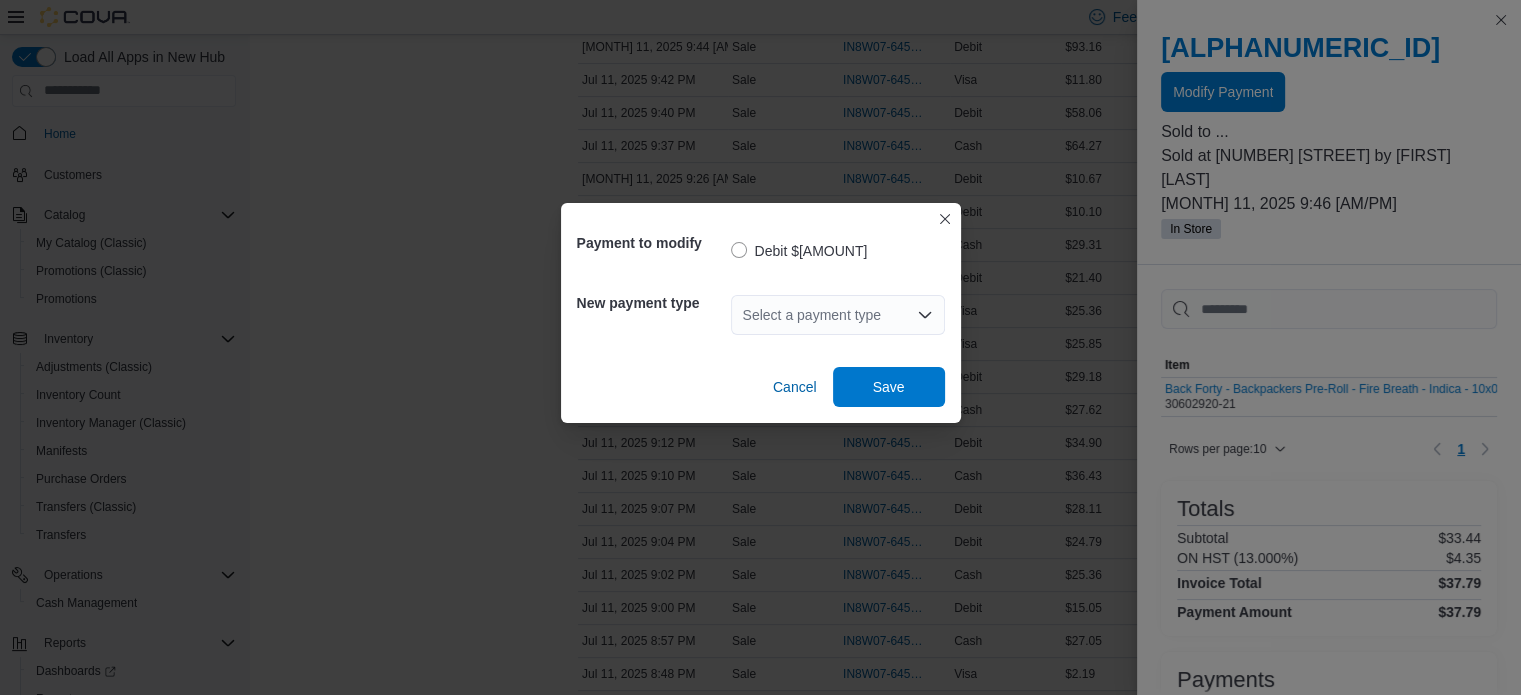 click on "Select a payment type" at bounding box center (838, 315) 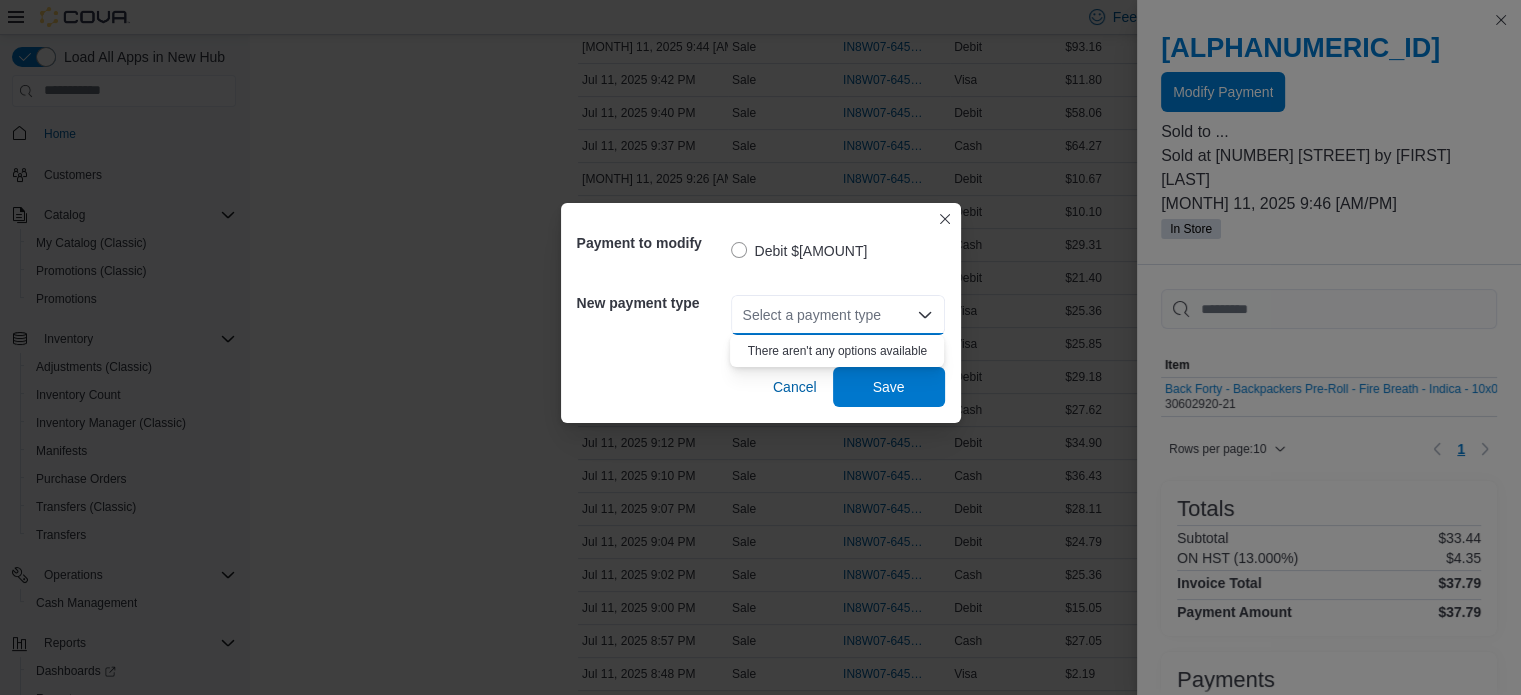 click 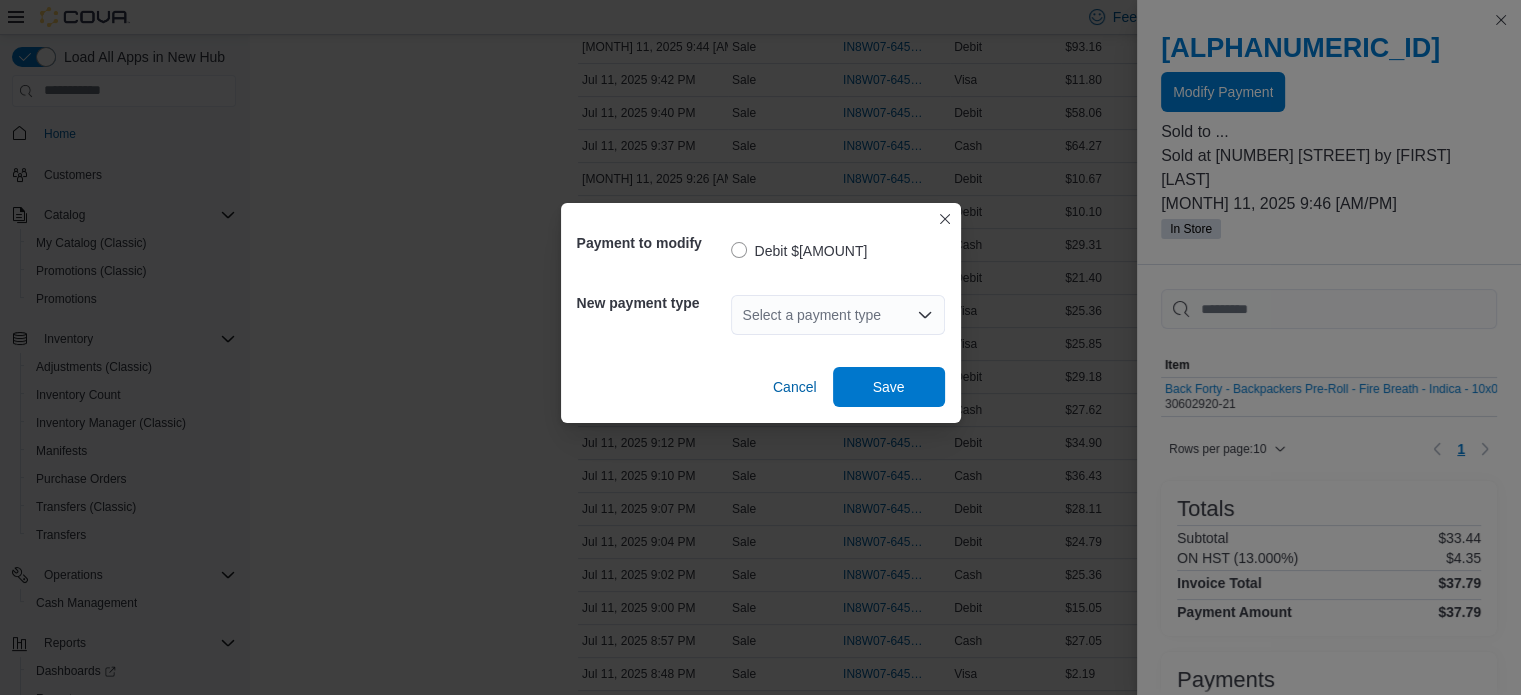click 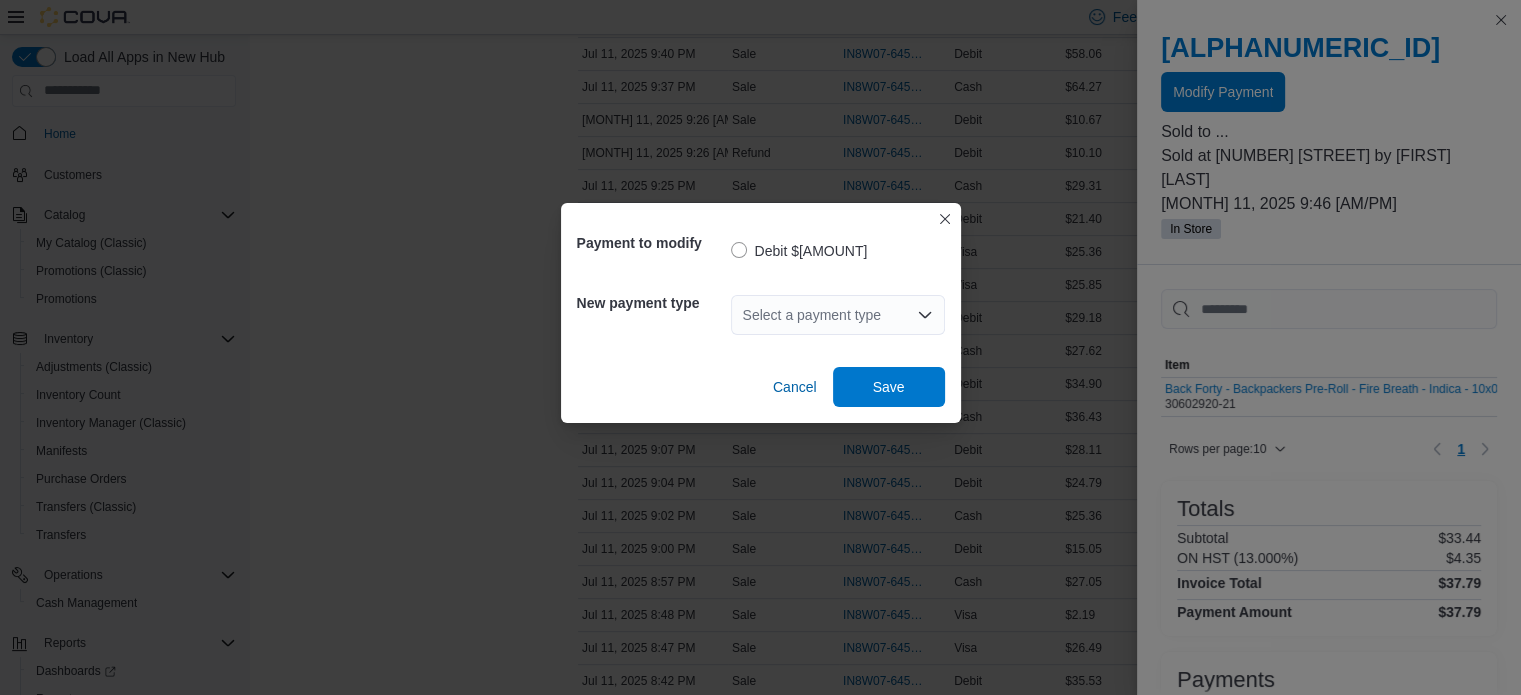 scroll, scrollTop: 400, scrollLeft: 0, axis: vertical 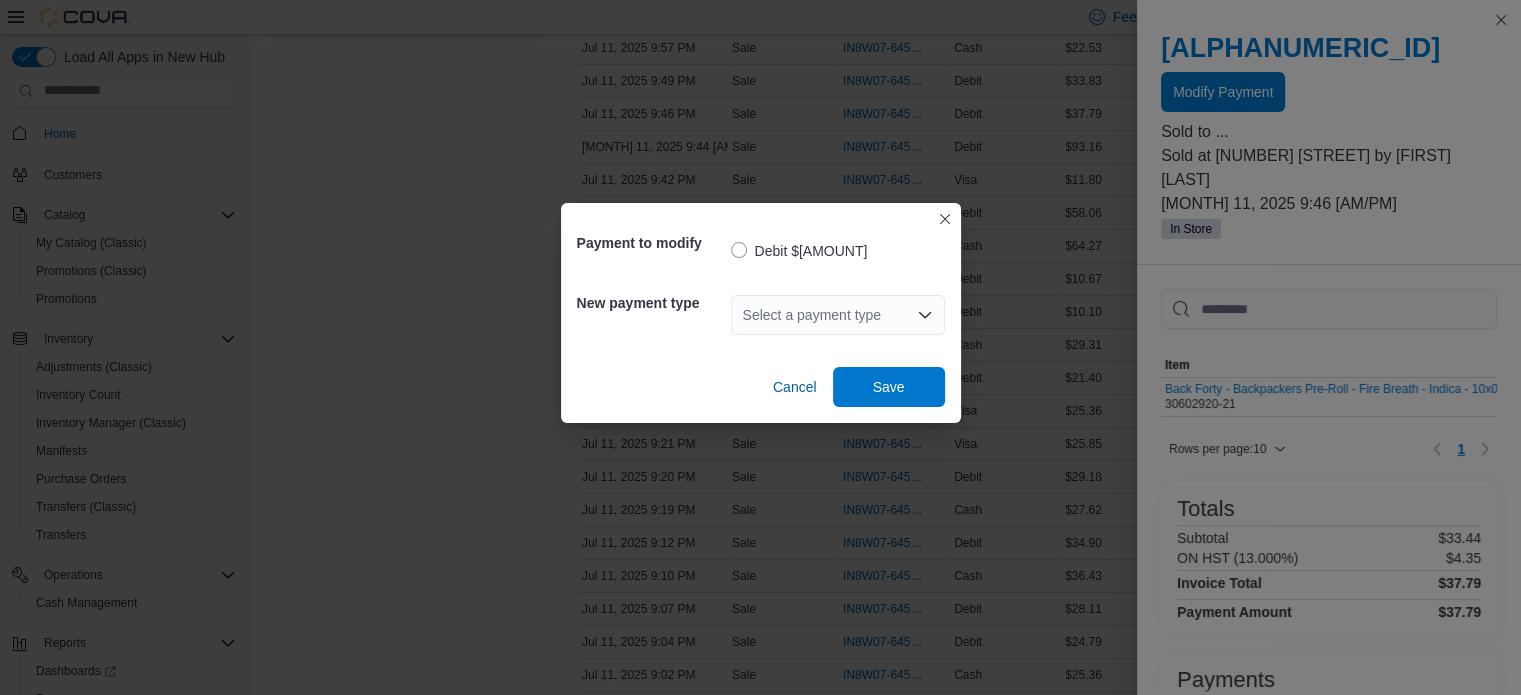click on "Select a payment type" at bounding box center [838, 315] 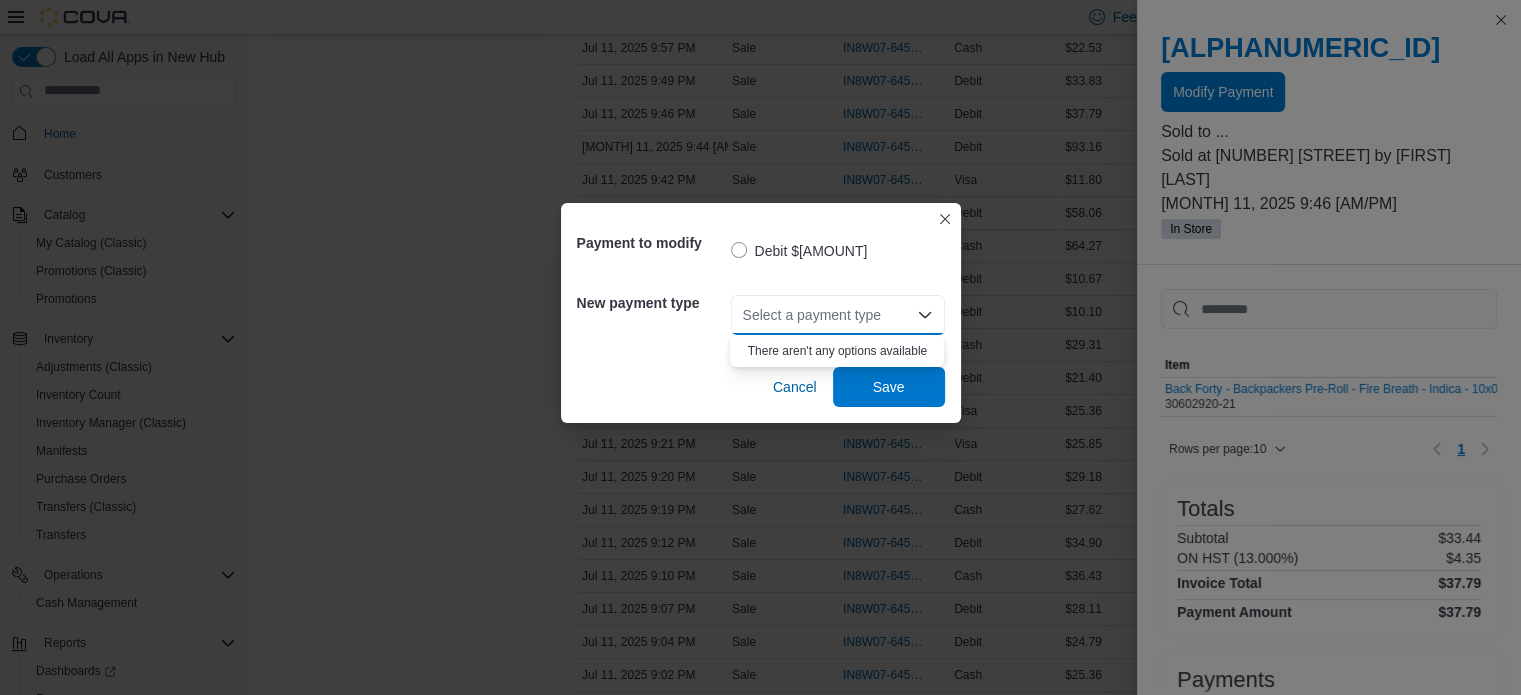 click on "Select a payment type" at bounding box center [838, 315] 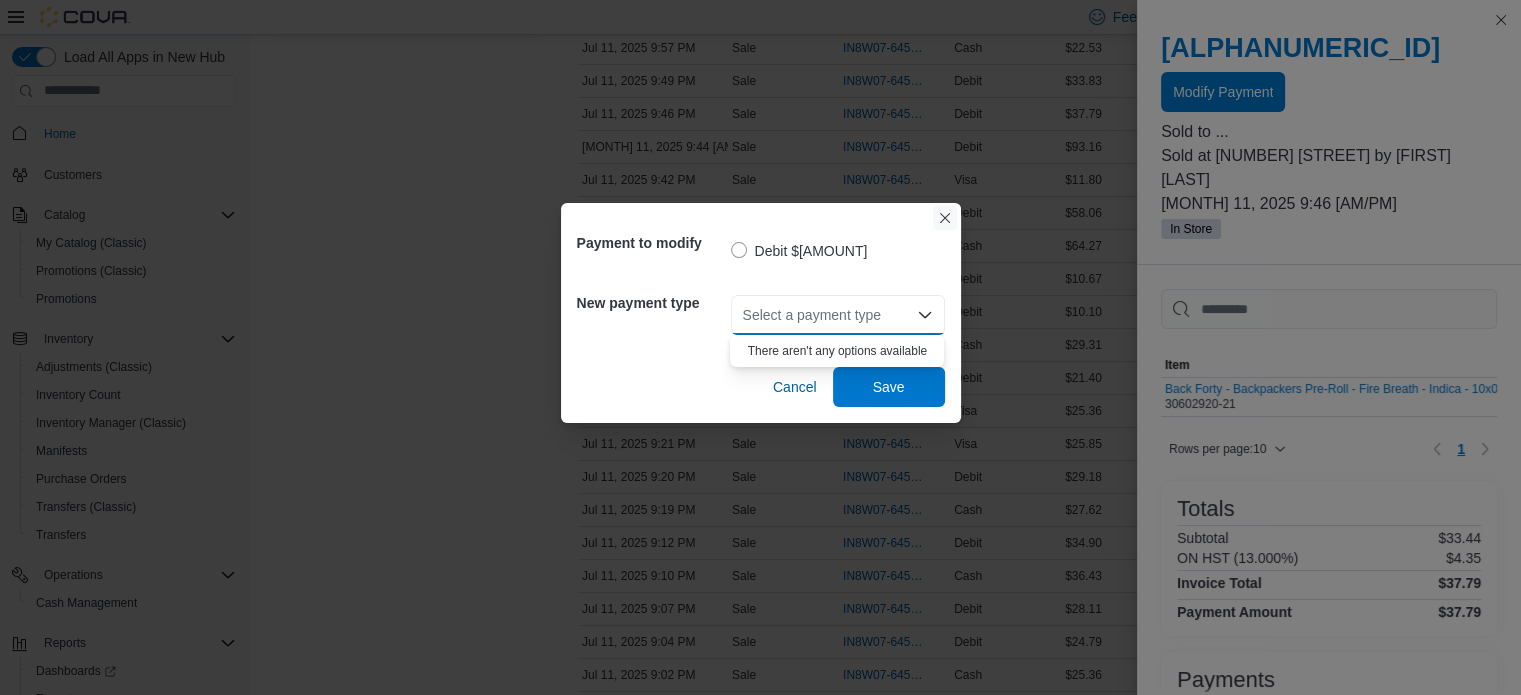 click at bounding box center [945, 218] 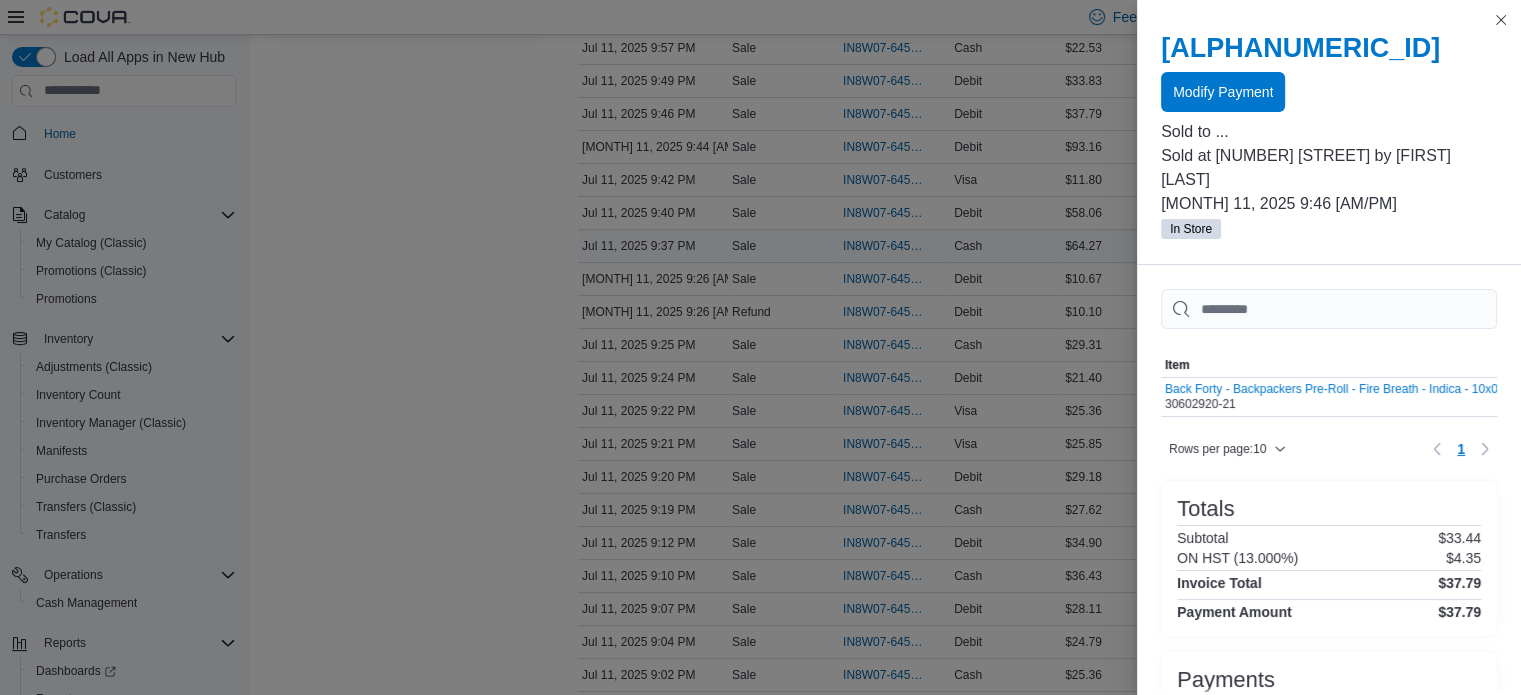 drag, startPoint x: 661, startPoint y: 236, endPoint x: 655, endPoint y: 251, distance: 16.155495 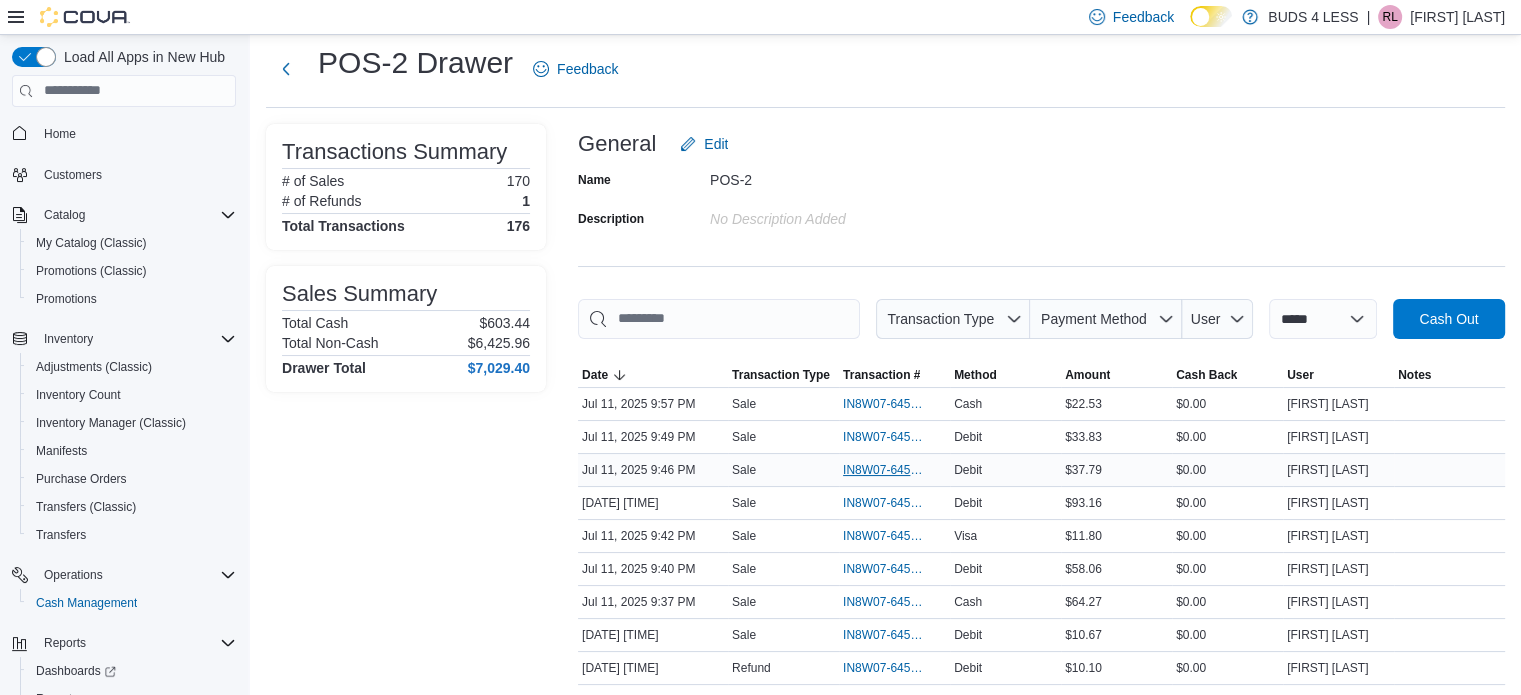 scroll, scrollTop: 100, scrollLeft: 0, axis: vertical 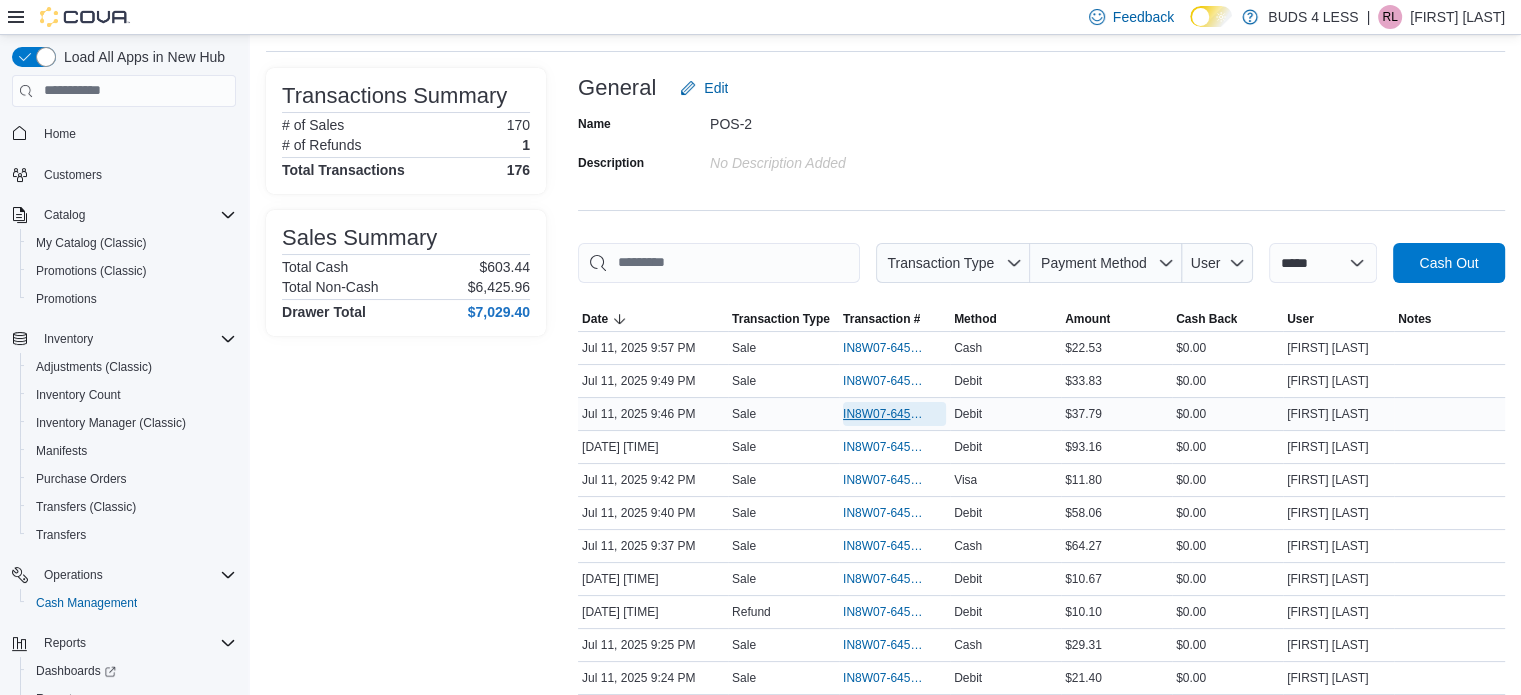 click on "IN8W07-645745" at bounding box center [884, 414] 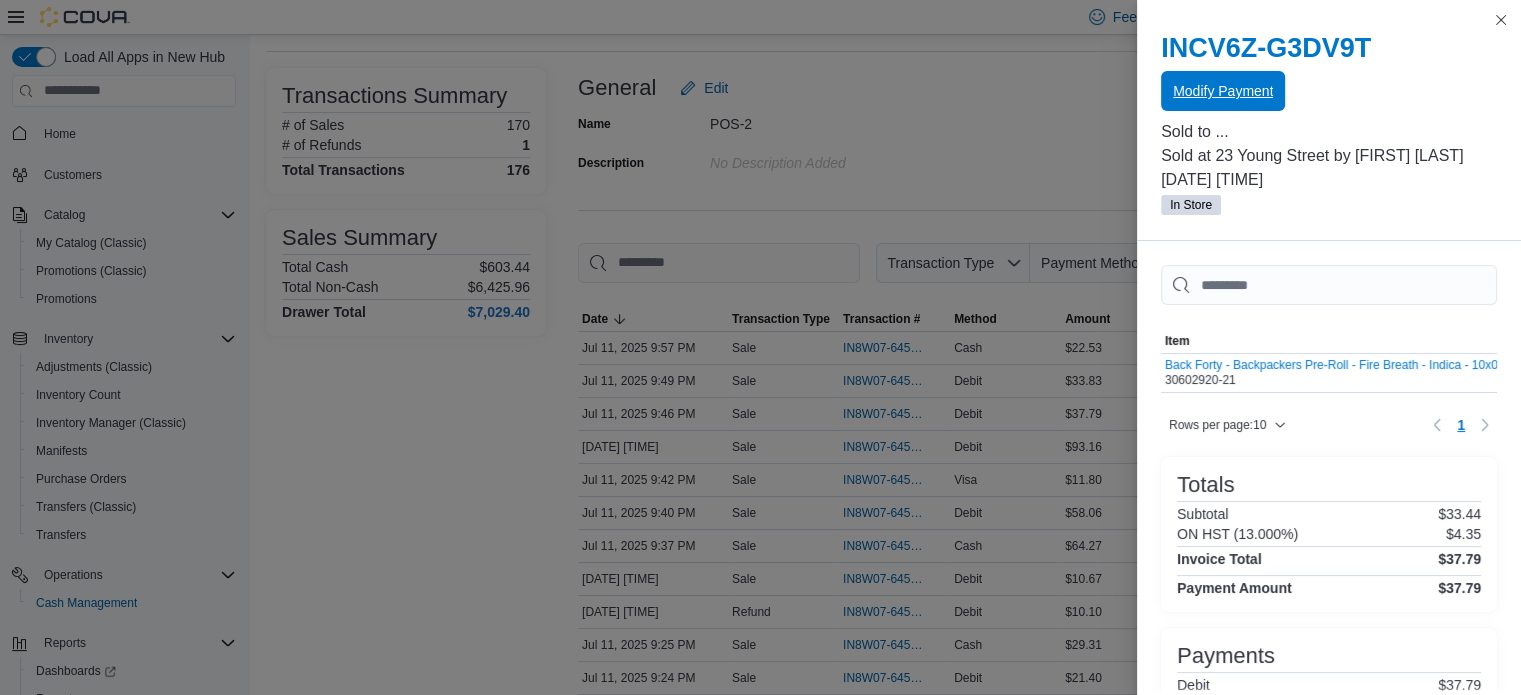 click on "Modify Payment" at bounding box center (1223, 91) 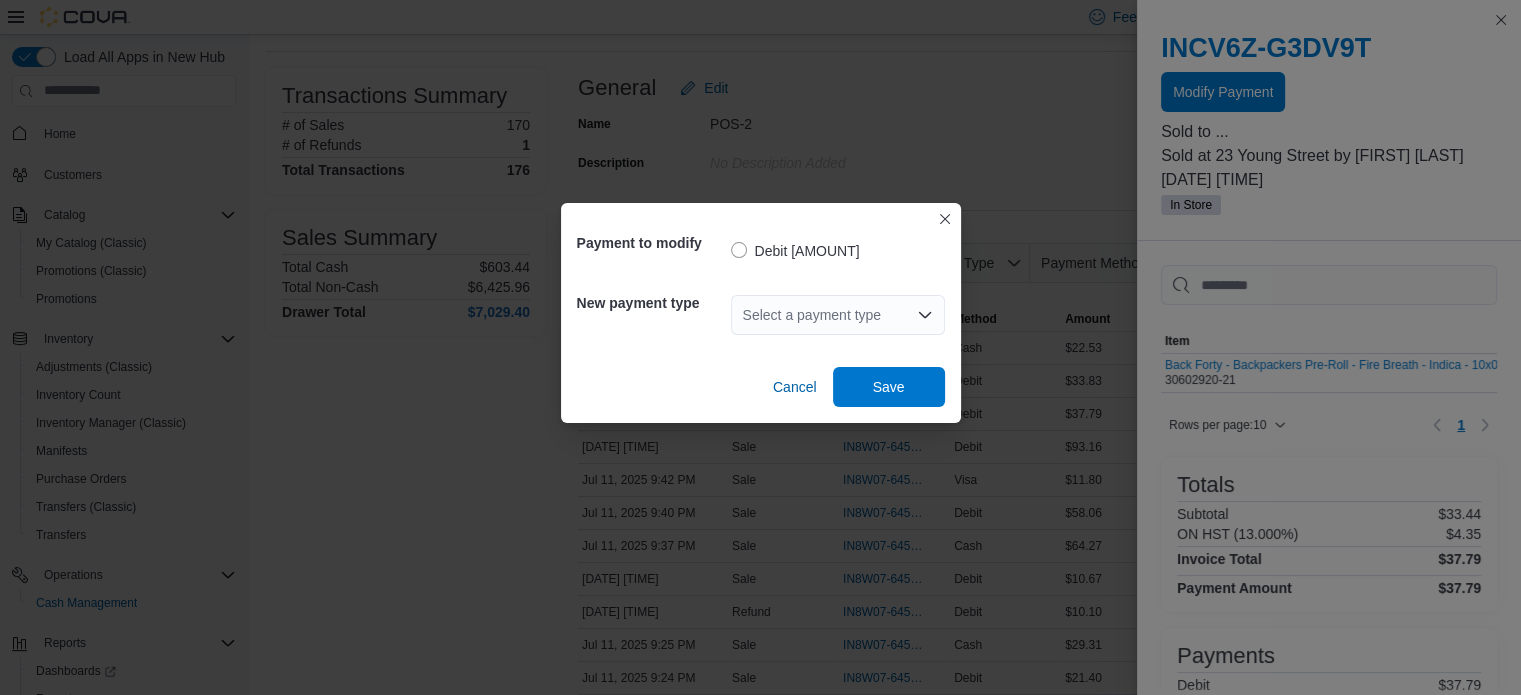click on "Select a payment type" at bounding box center (838, 315) 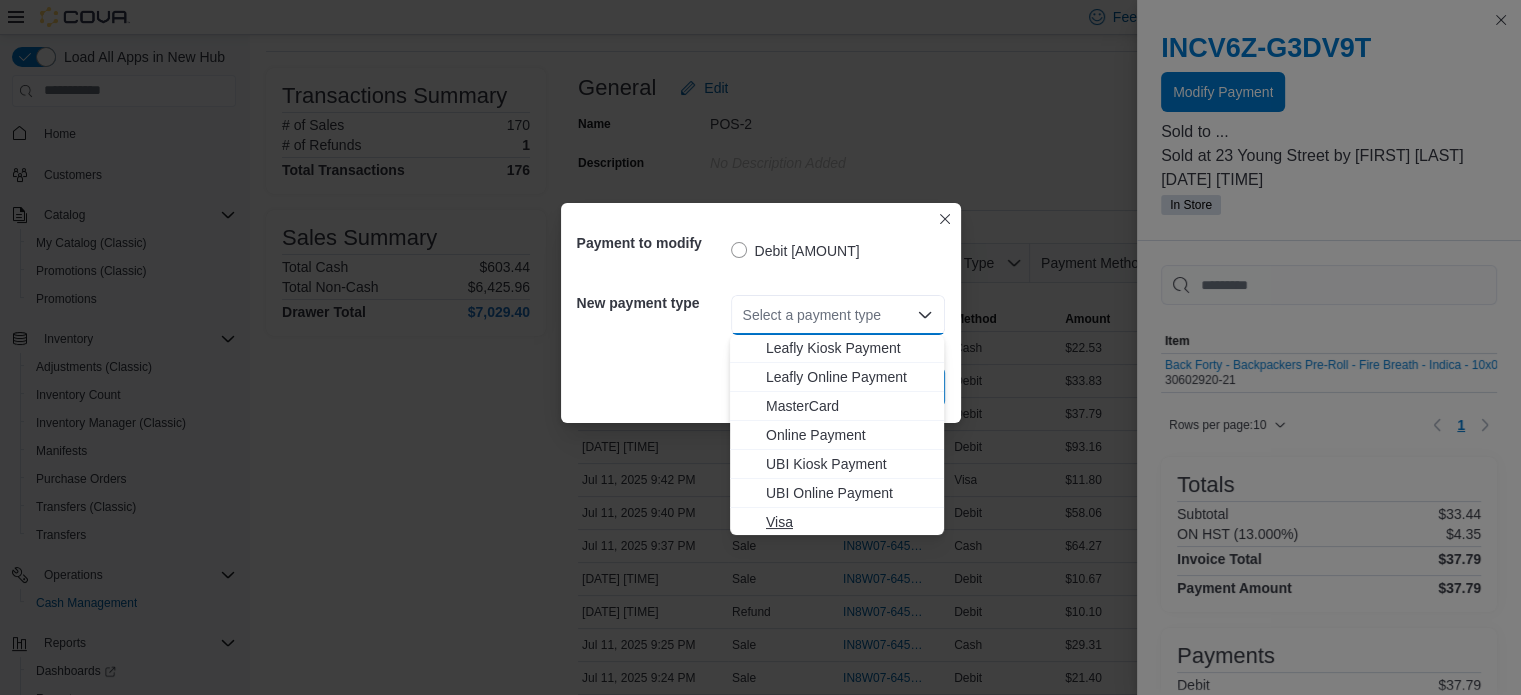 scroll, scrollTop: 264, scrollLeft: 0, axis: vertical 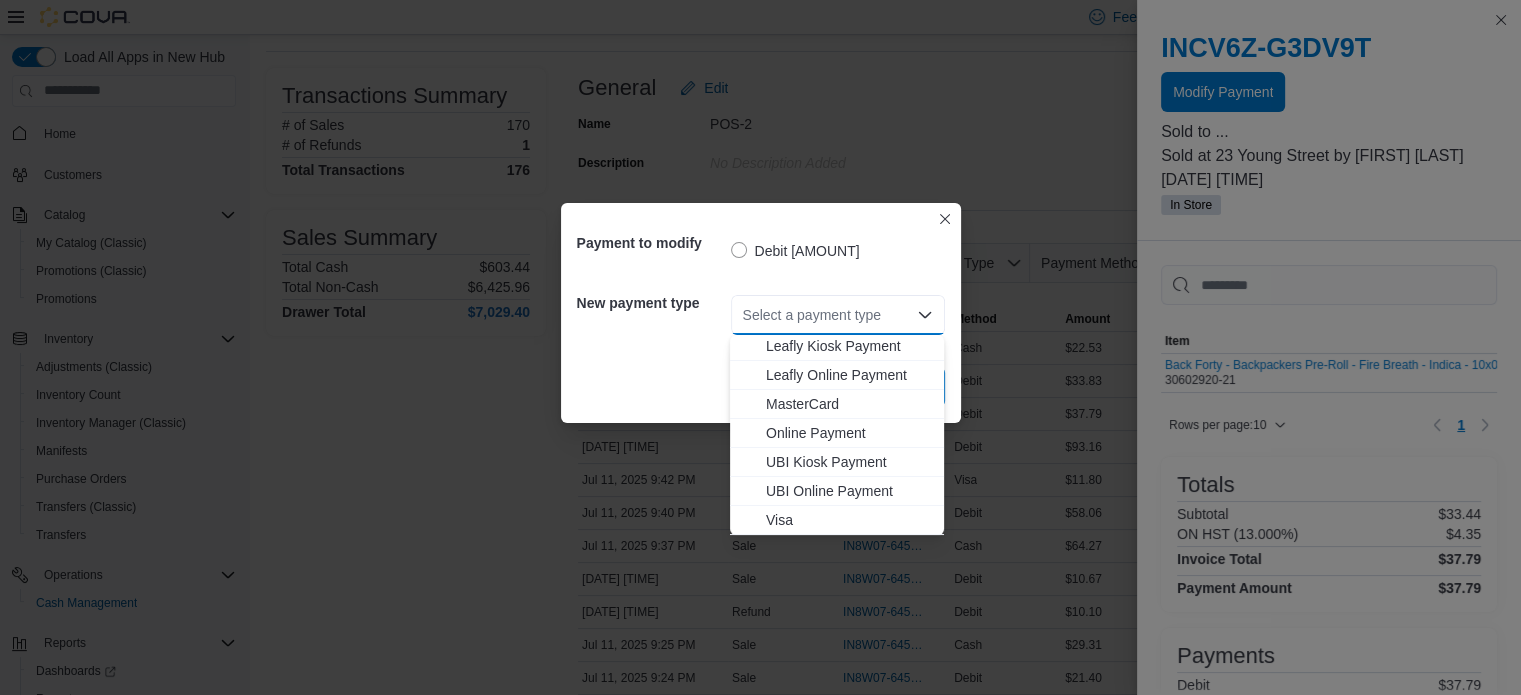 drag, startPoint x: 790, startPoint y: 514, endPoint x: 804, endPoint y: 499, distance: 20.518284 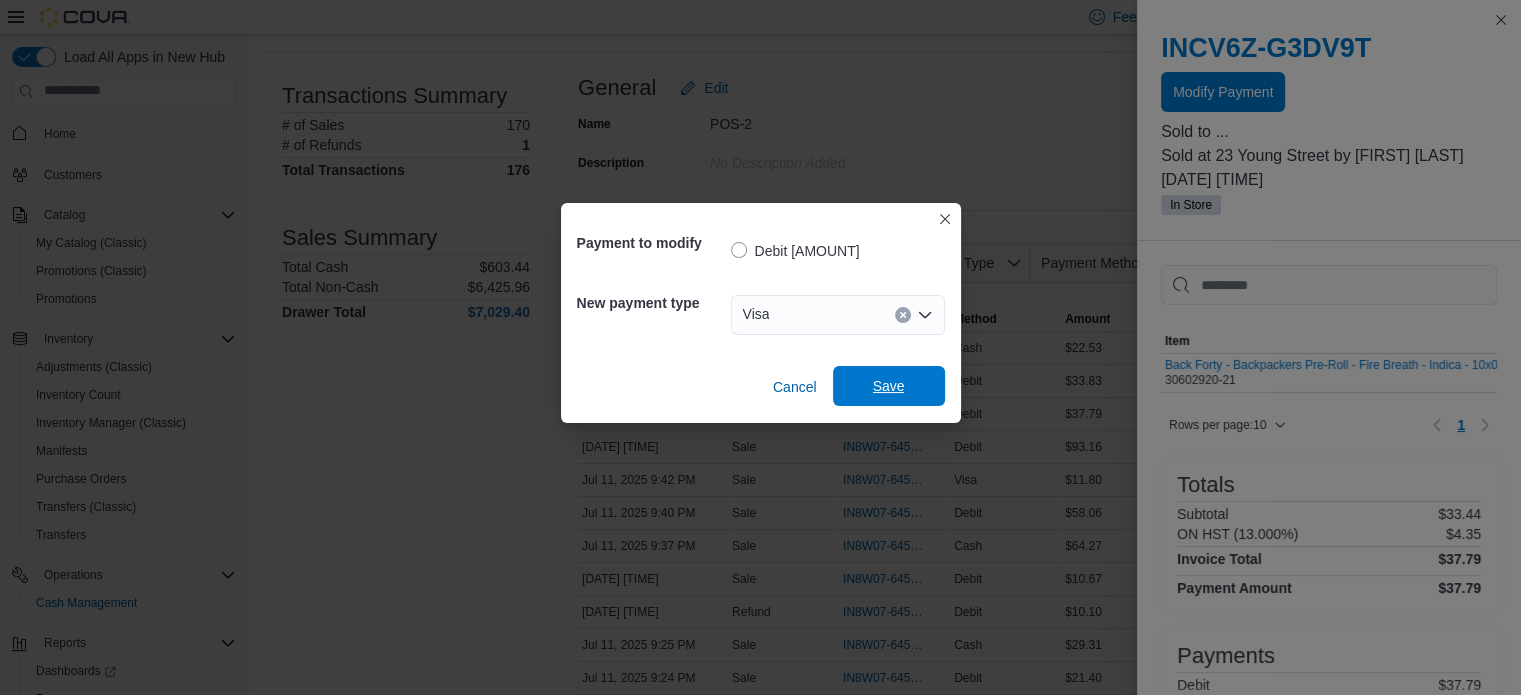 click on "Save" at bounding box center (889, 386) 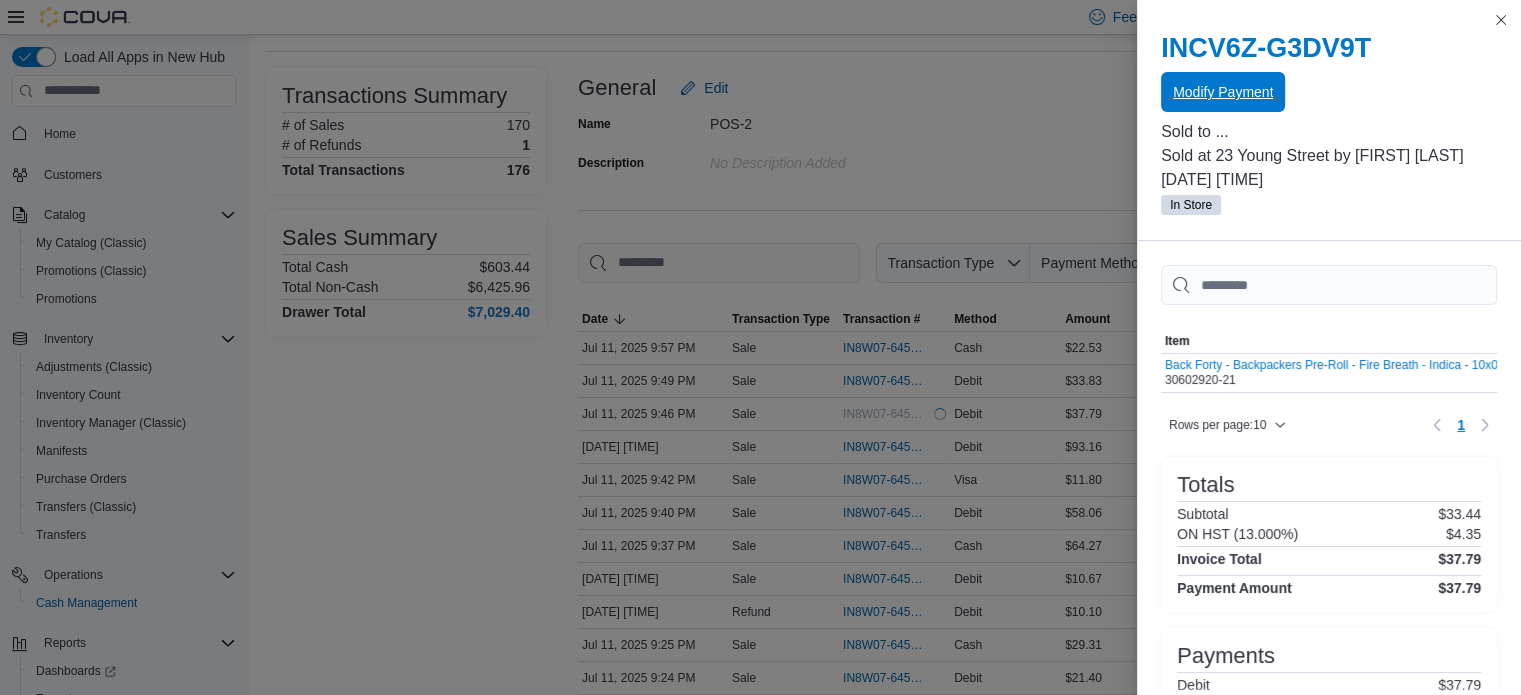 scroll, scrollTop: 0, scrollLeft: 0, axis: both 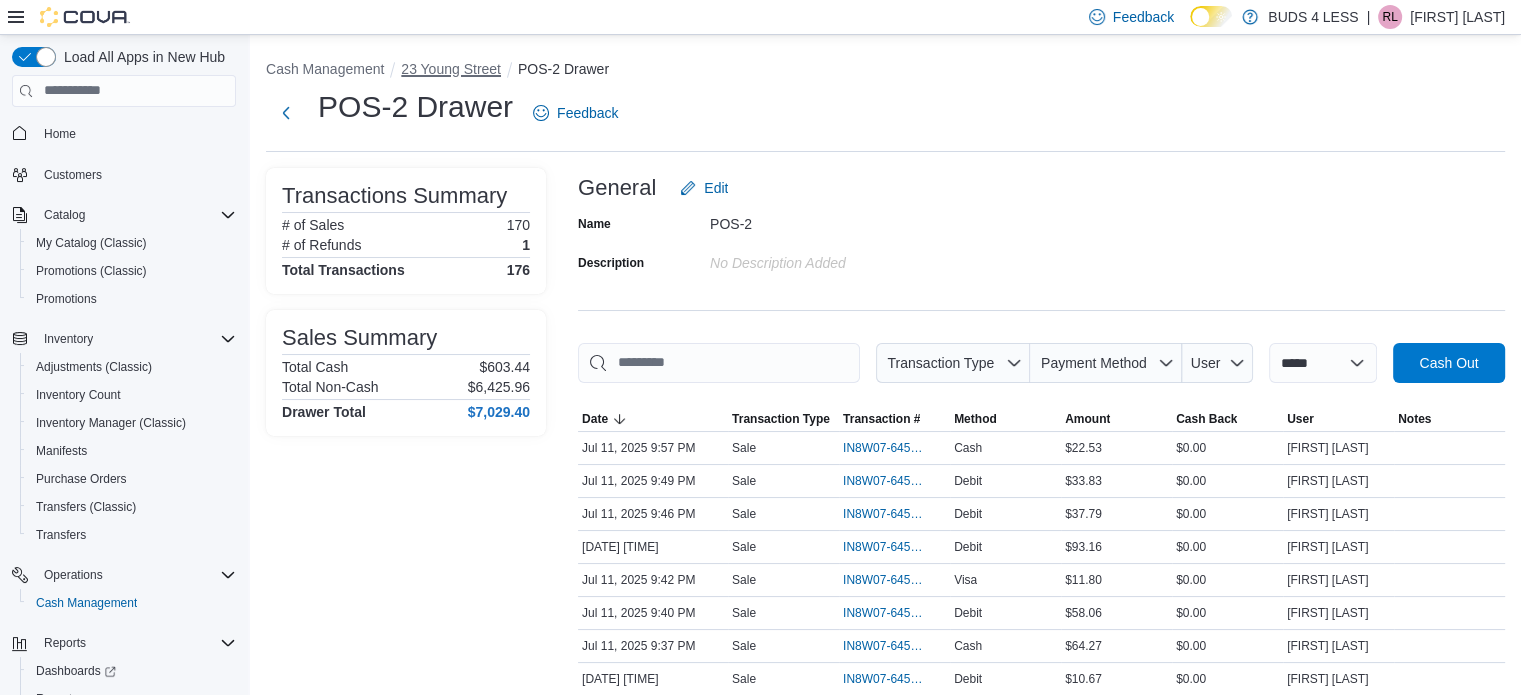 click on "23 Young Street" at bounding box center (451, 69) 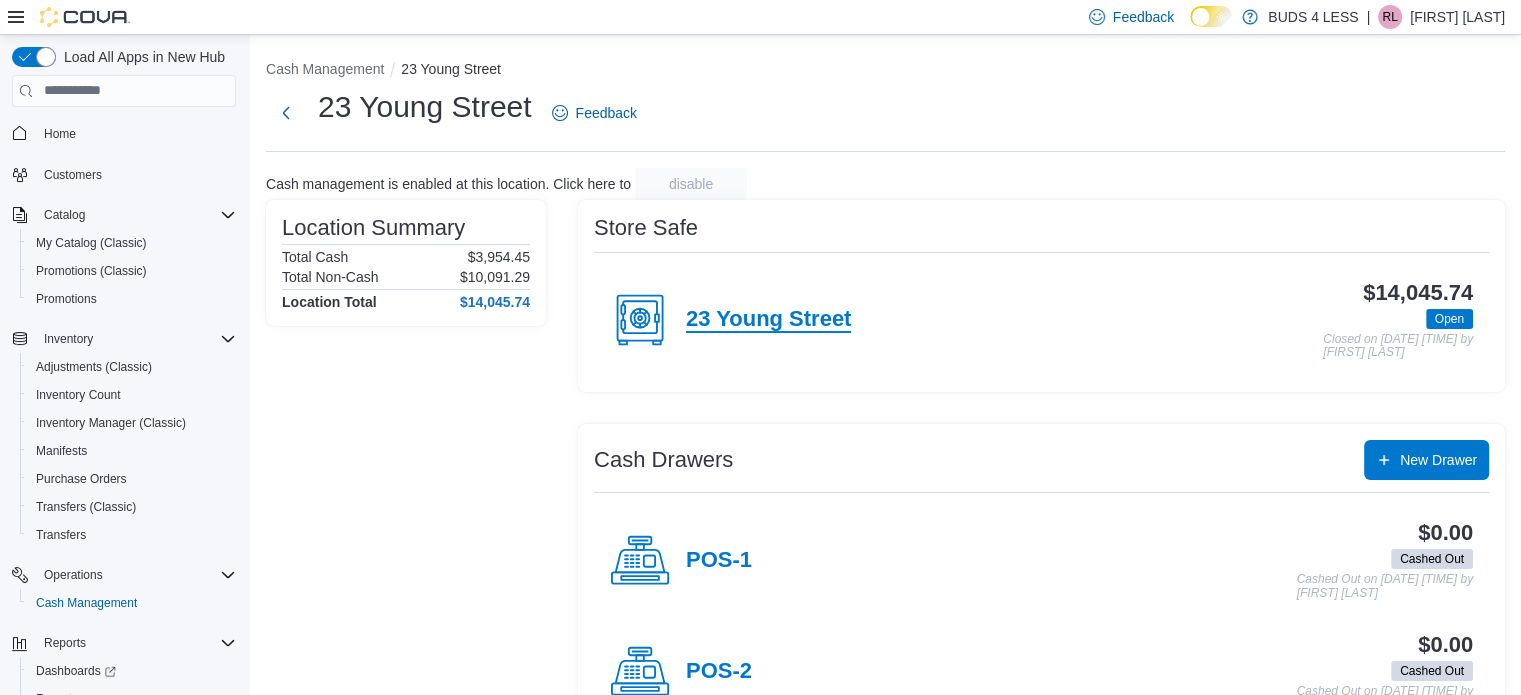 click on "23 Young Street" at bounding box center [768, 320] 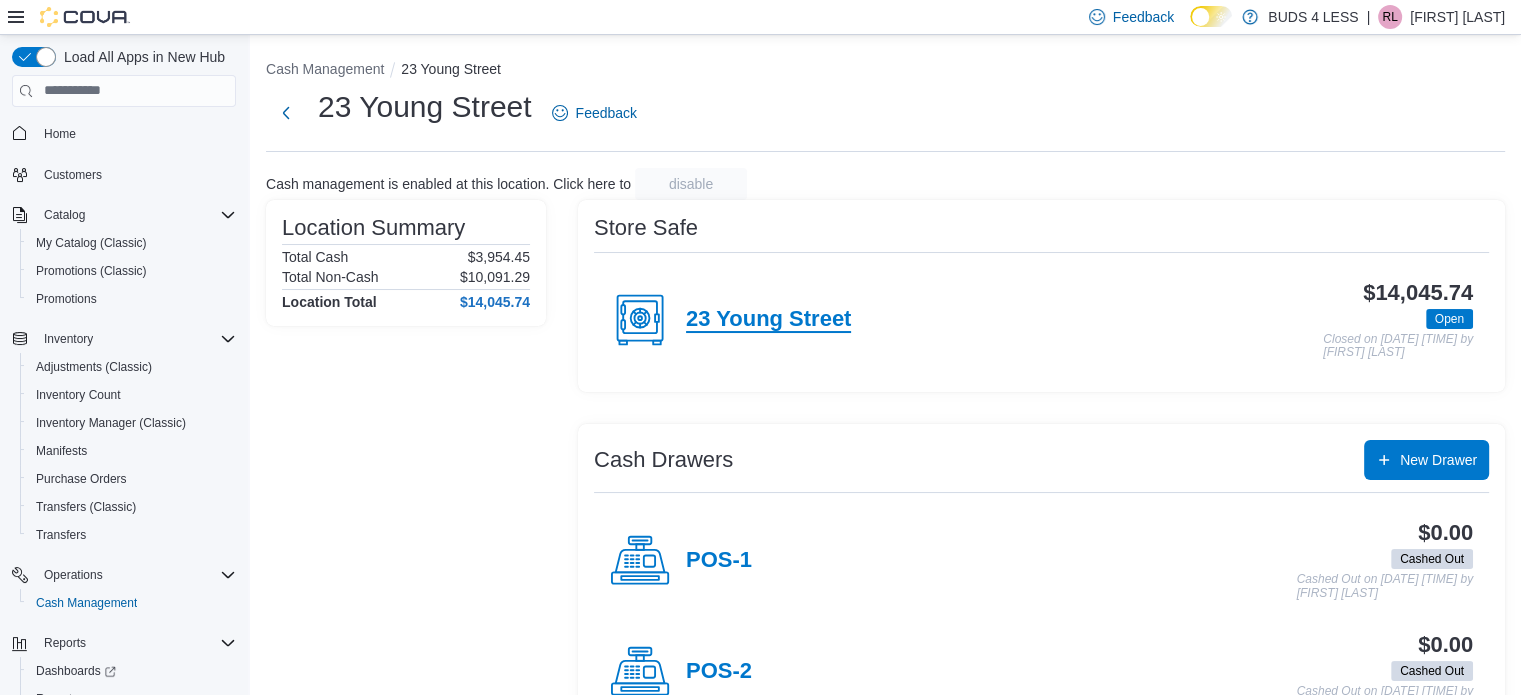 click on "23 Young Street" at bounding box center (768, 320) 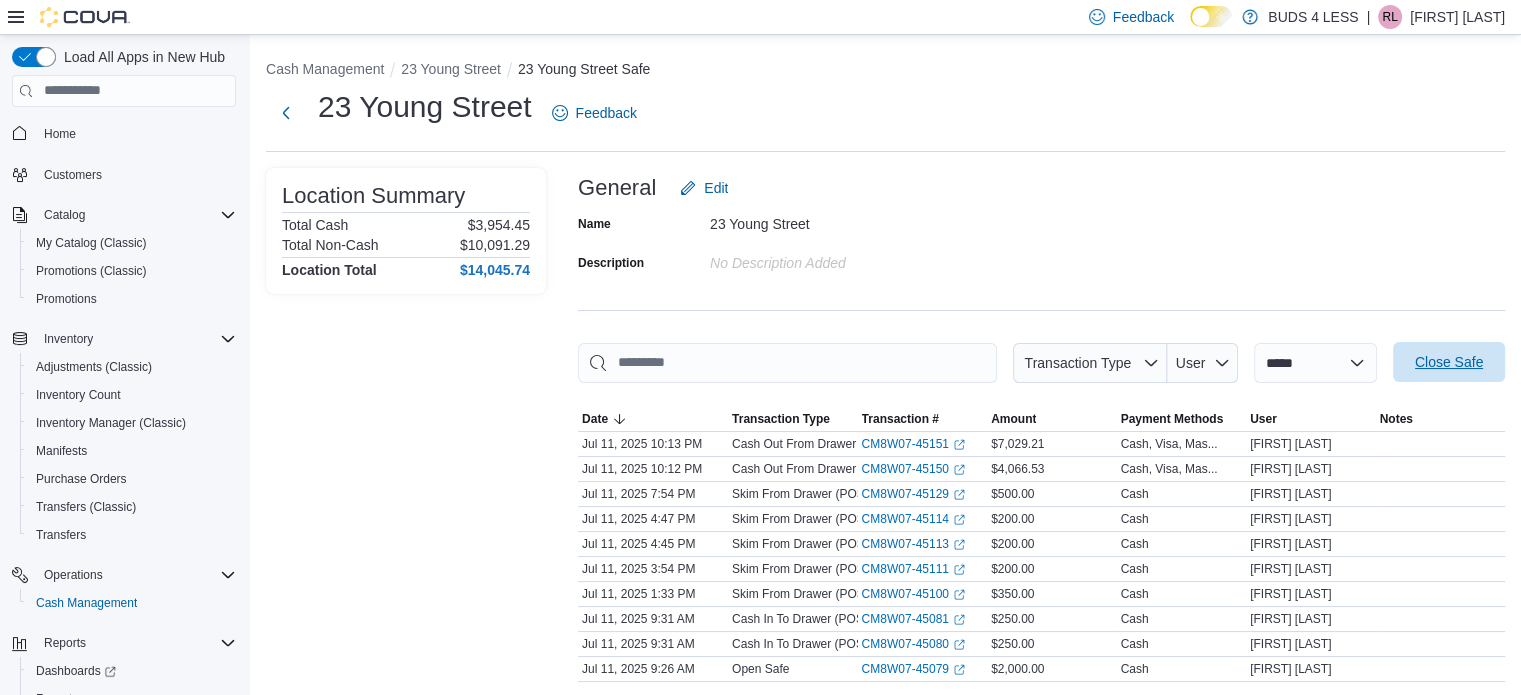 click on "Close Safe" at bounding box center [1449, 362] 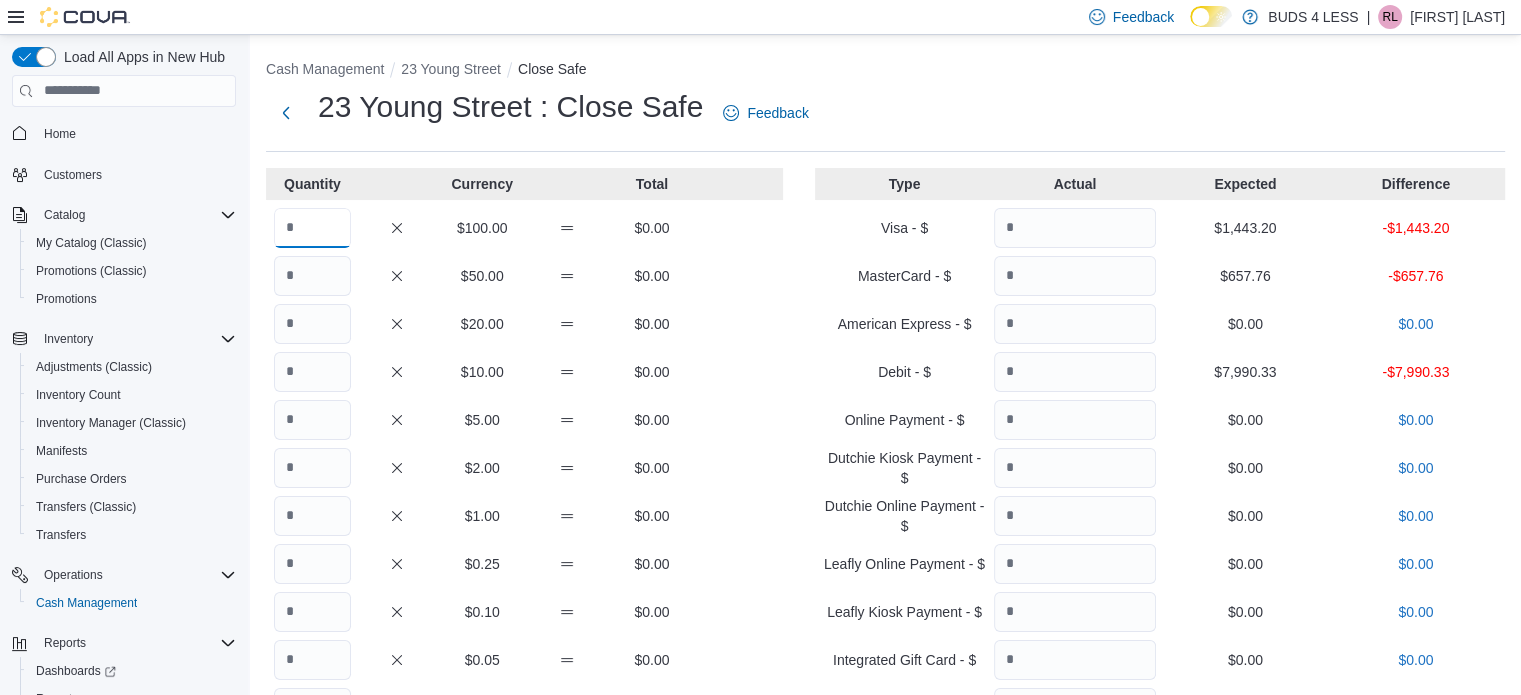 click at bounding box center (312, 228) 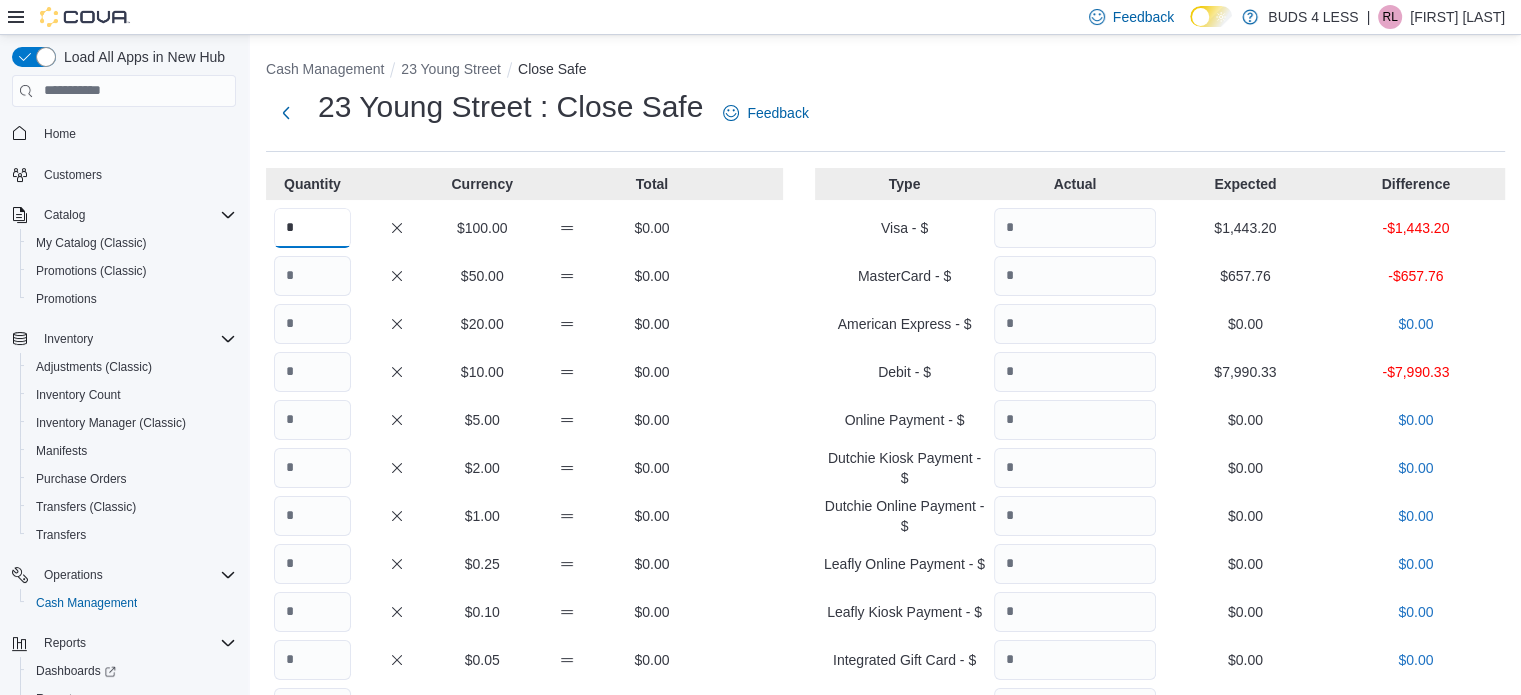 type on "*" 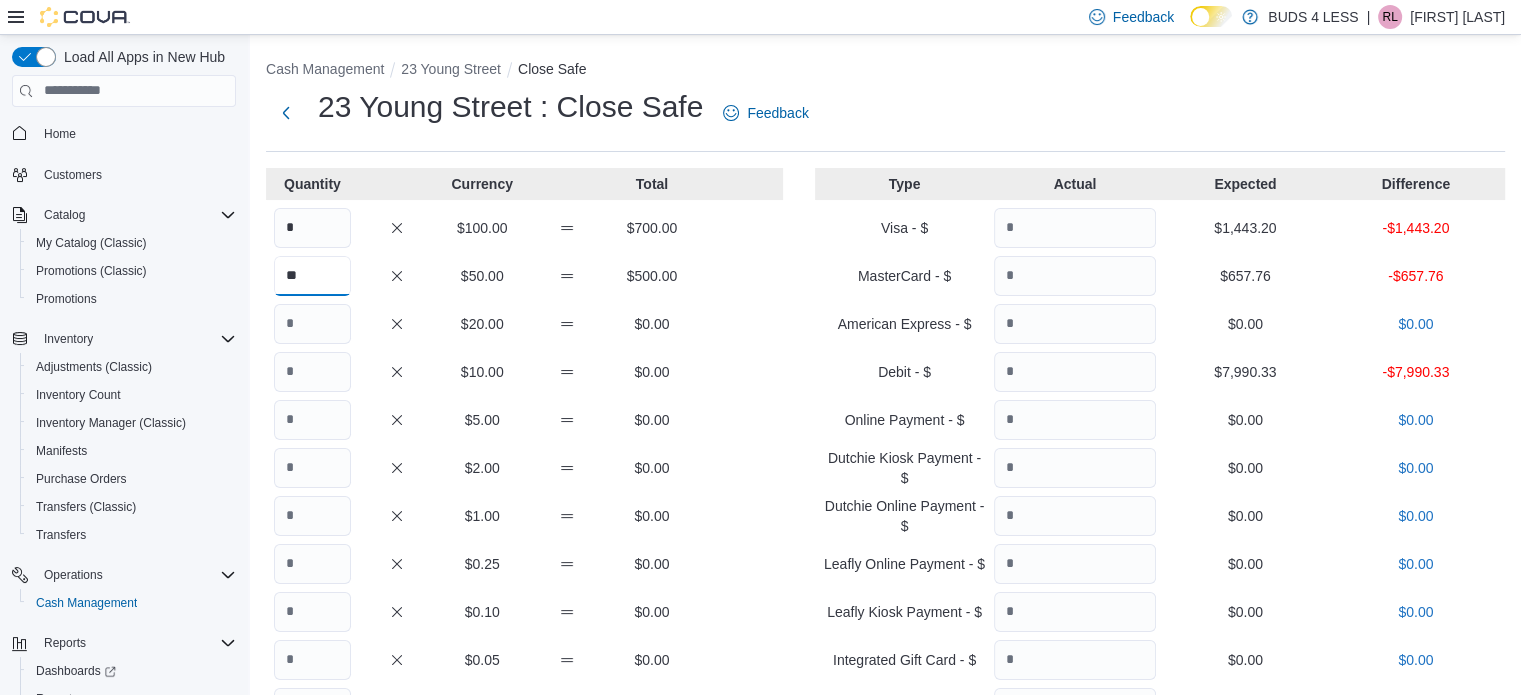 type on "**" 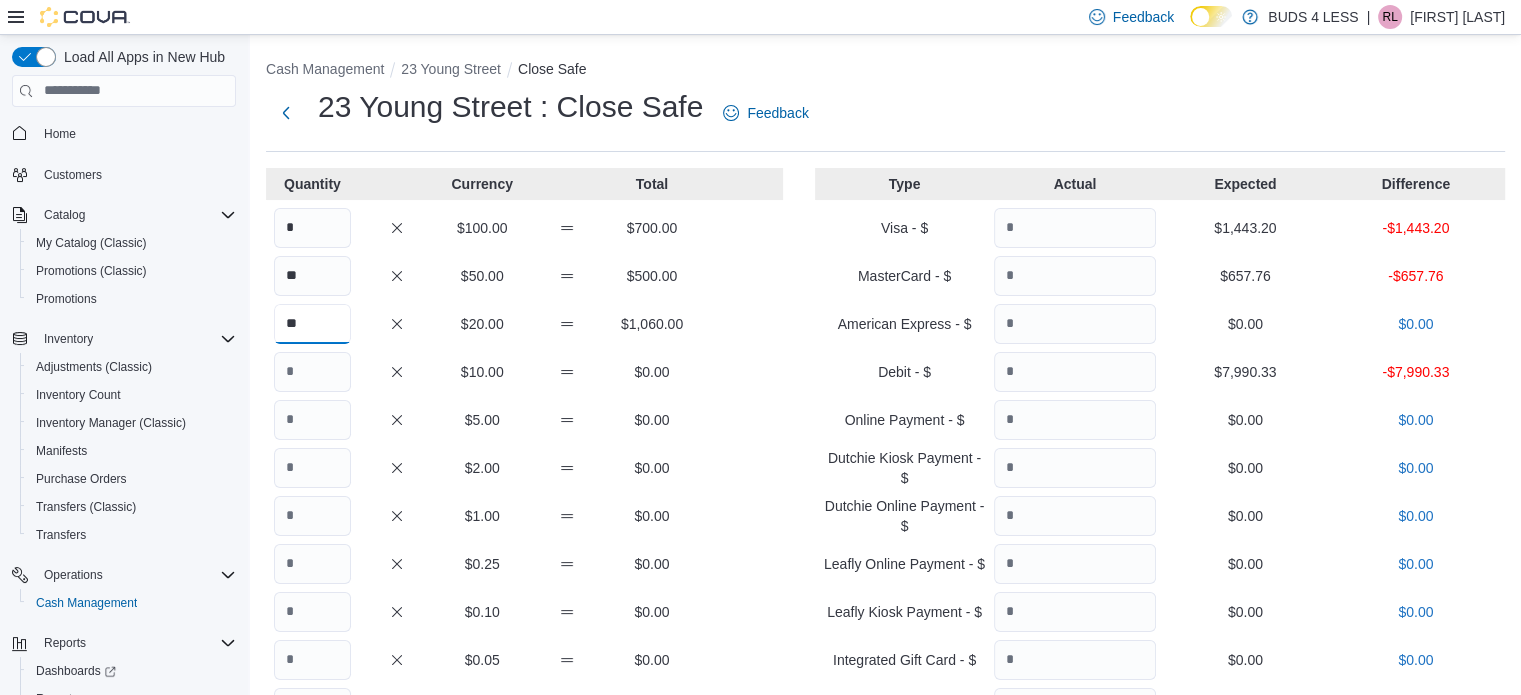 type on "**" 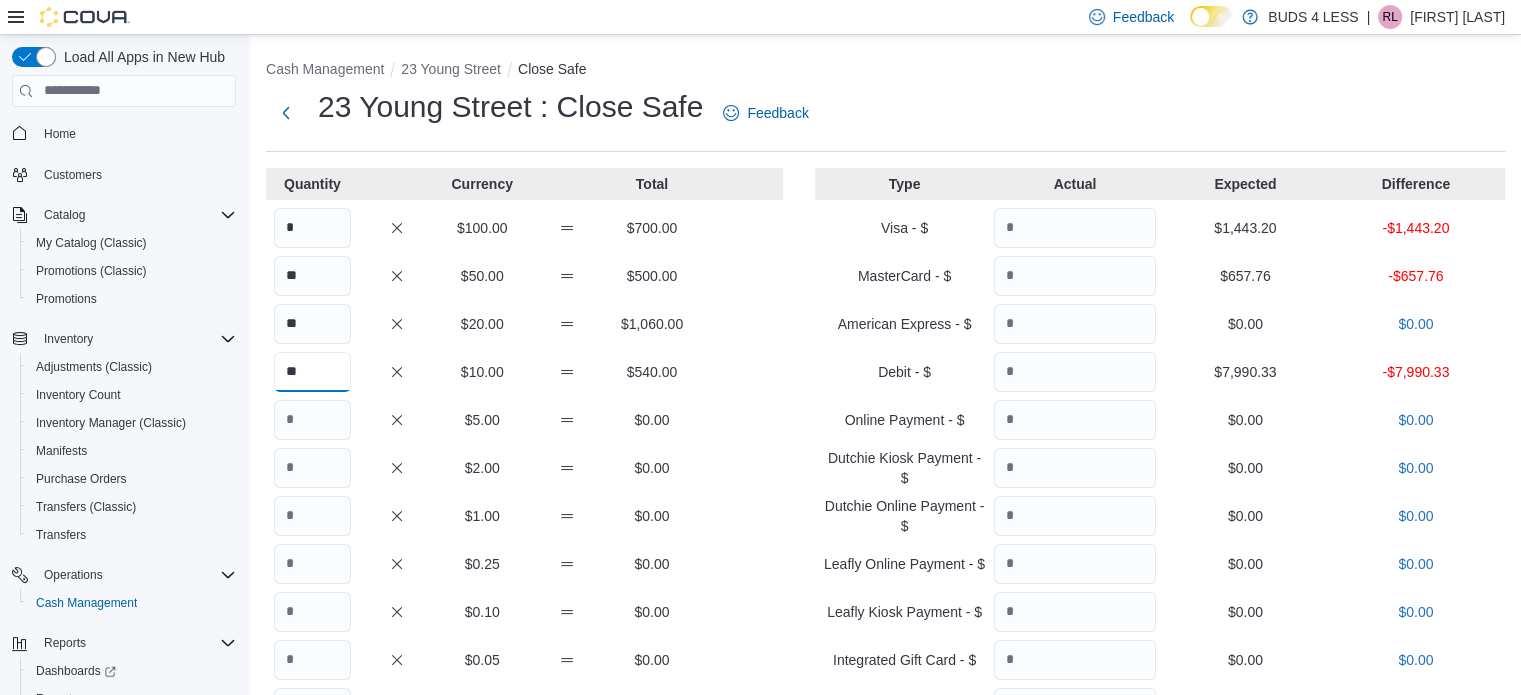 type on "**" 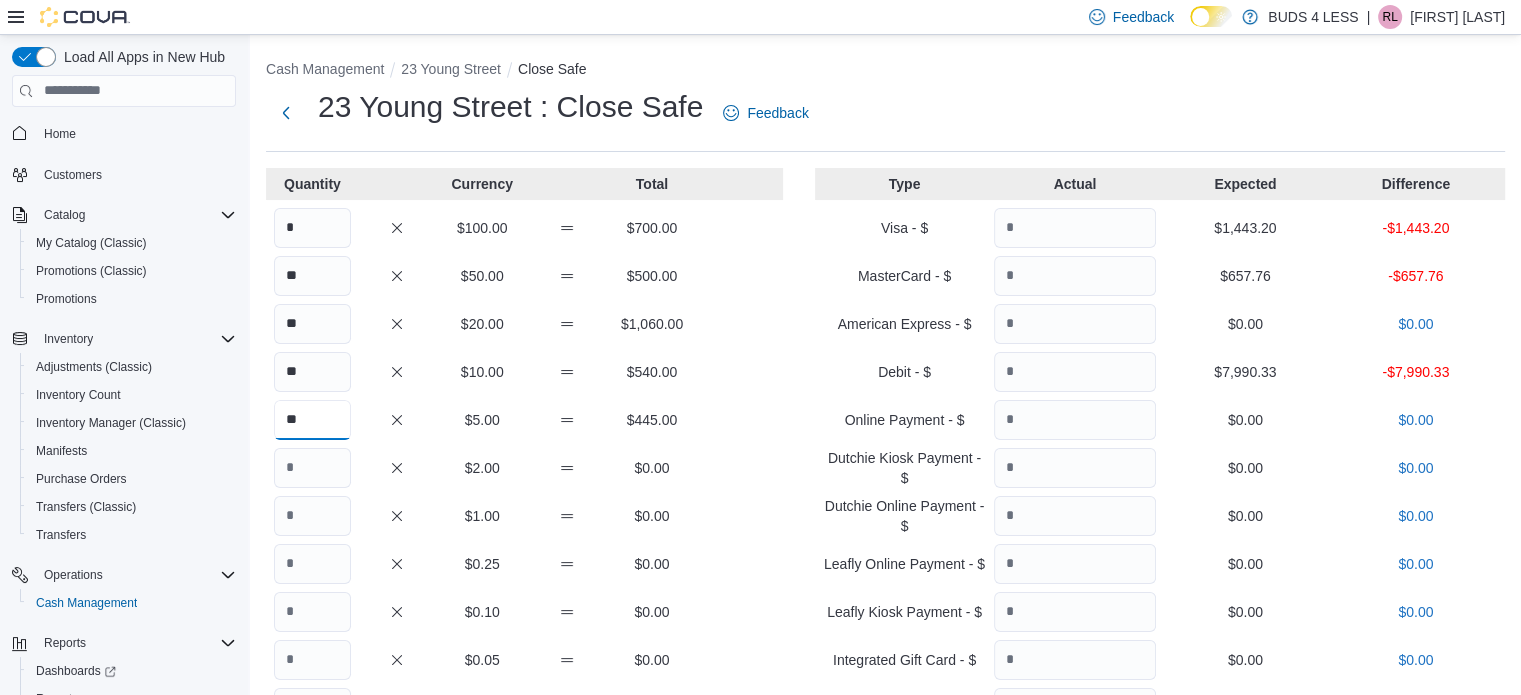 type on "**" 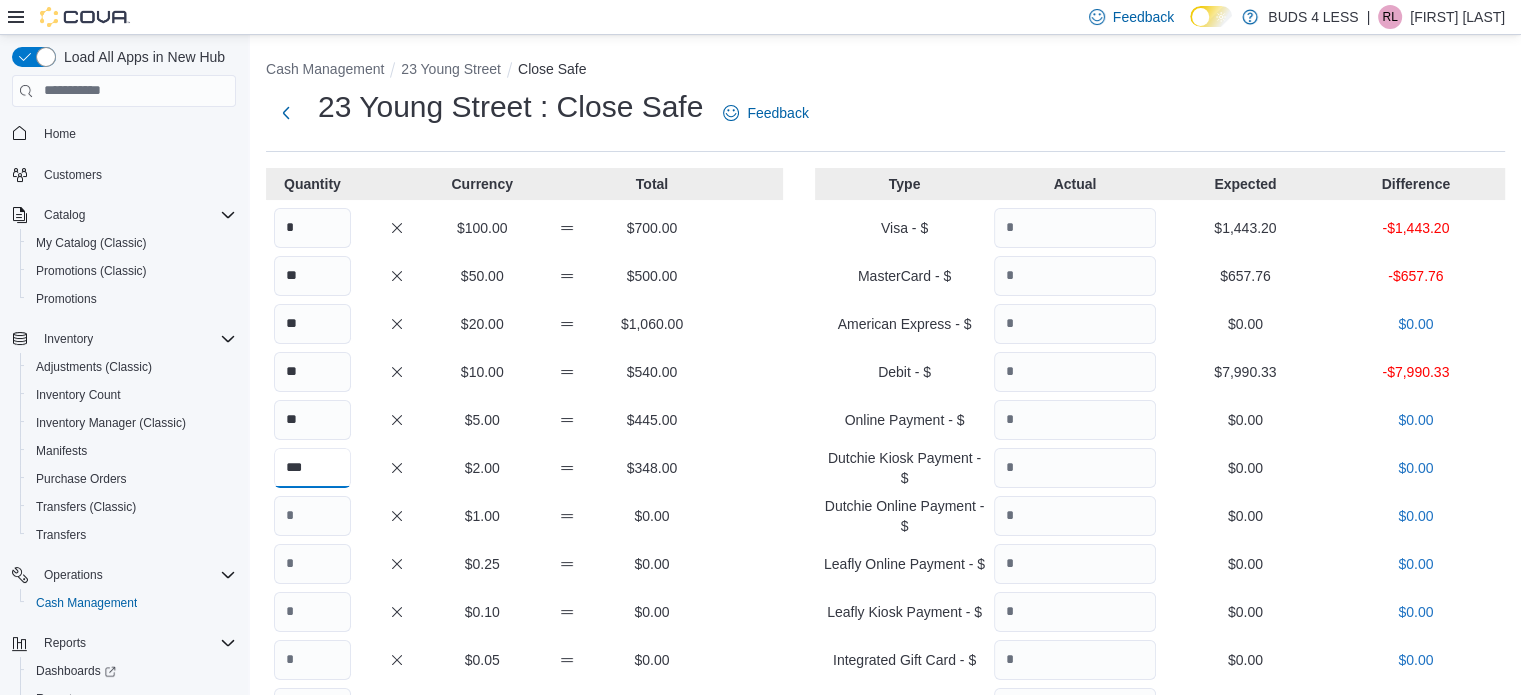 type on "***" 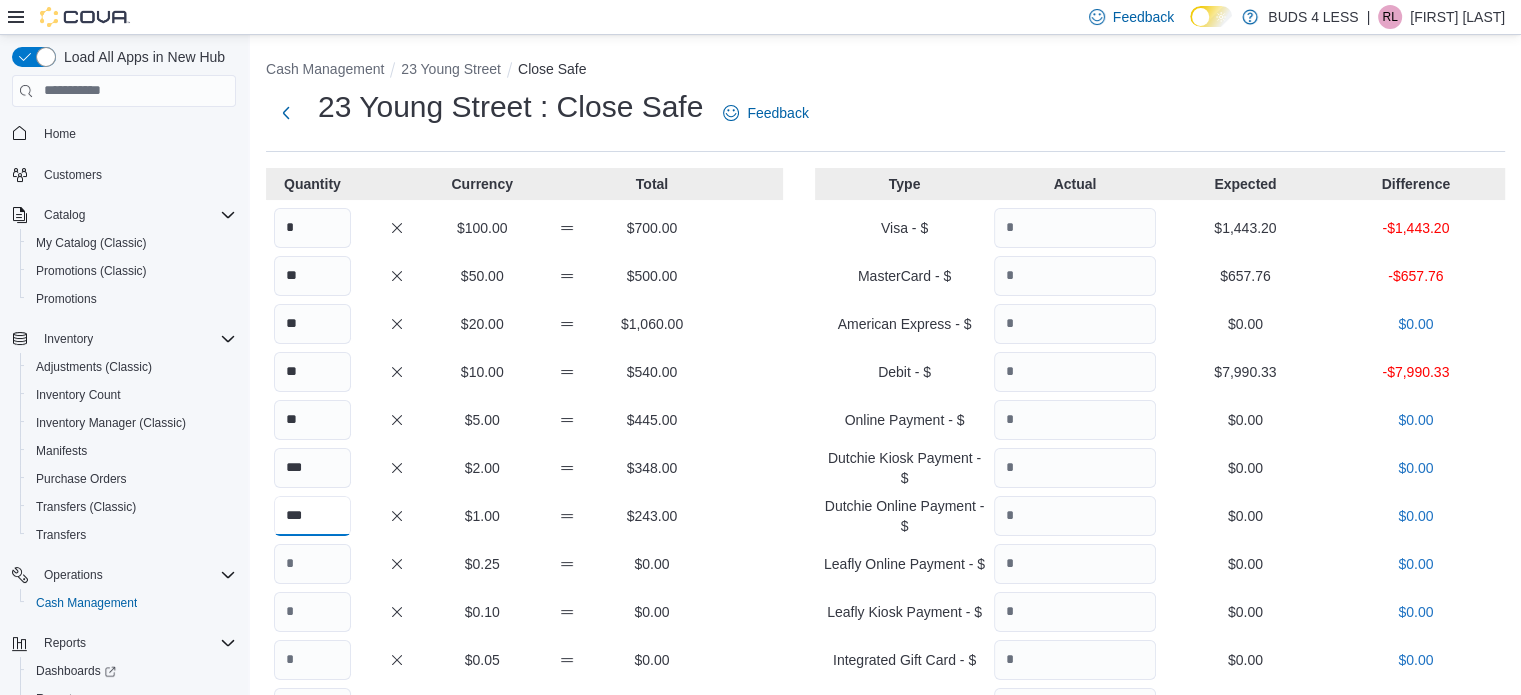 type on "***" 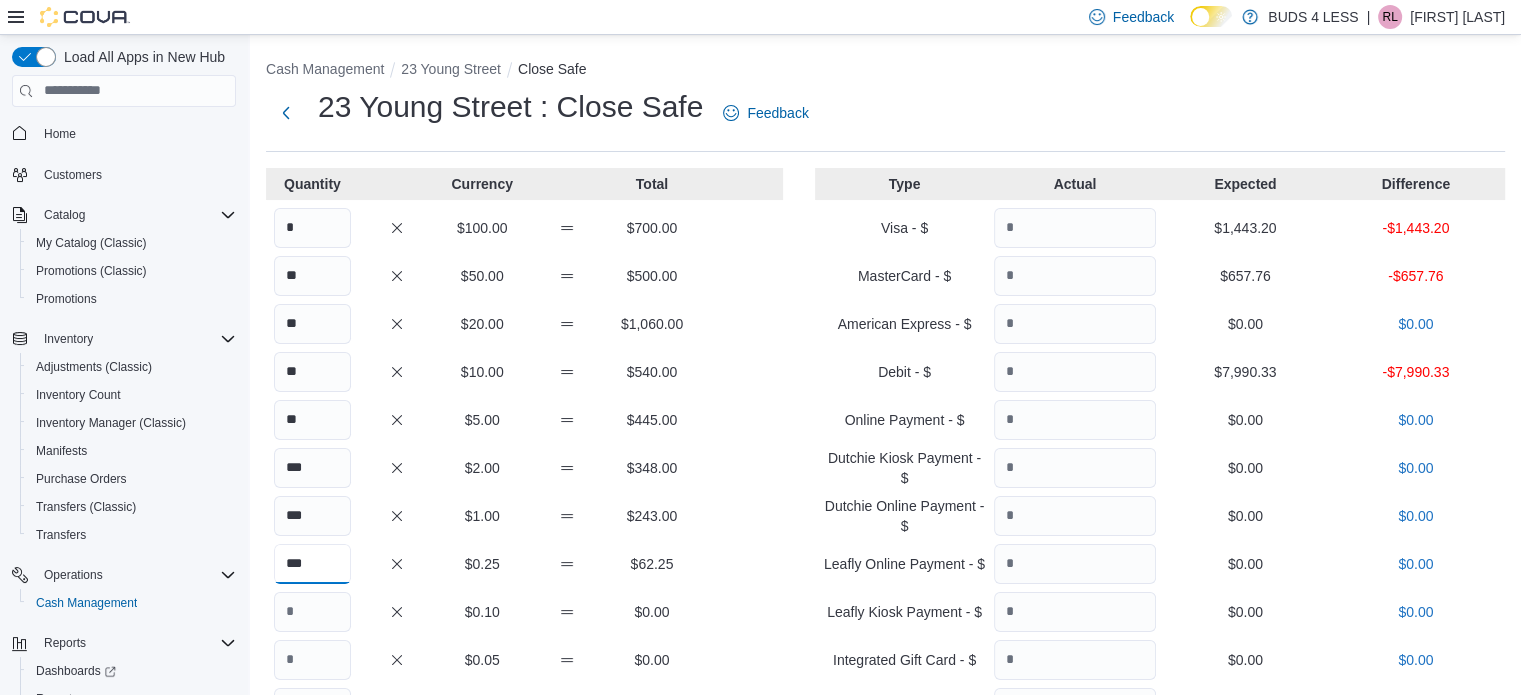 type on "***" 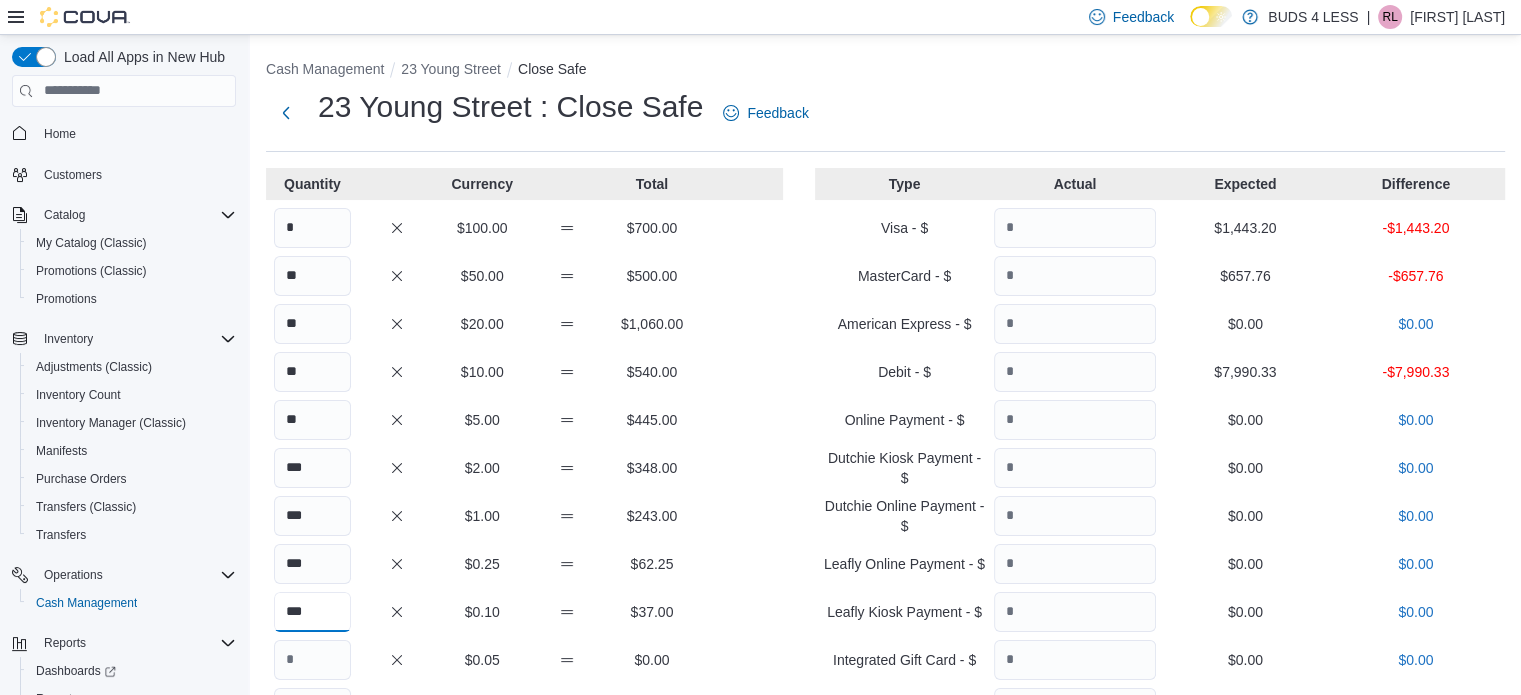 type on "***" 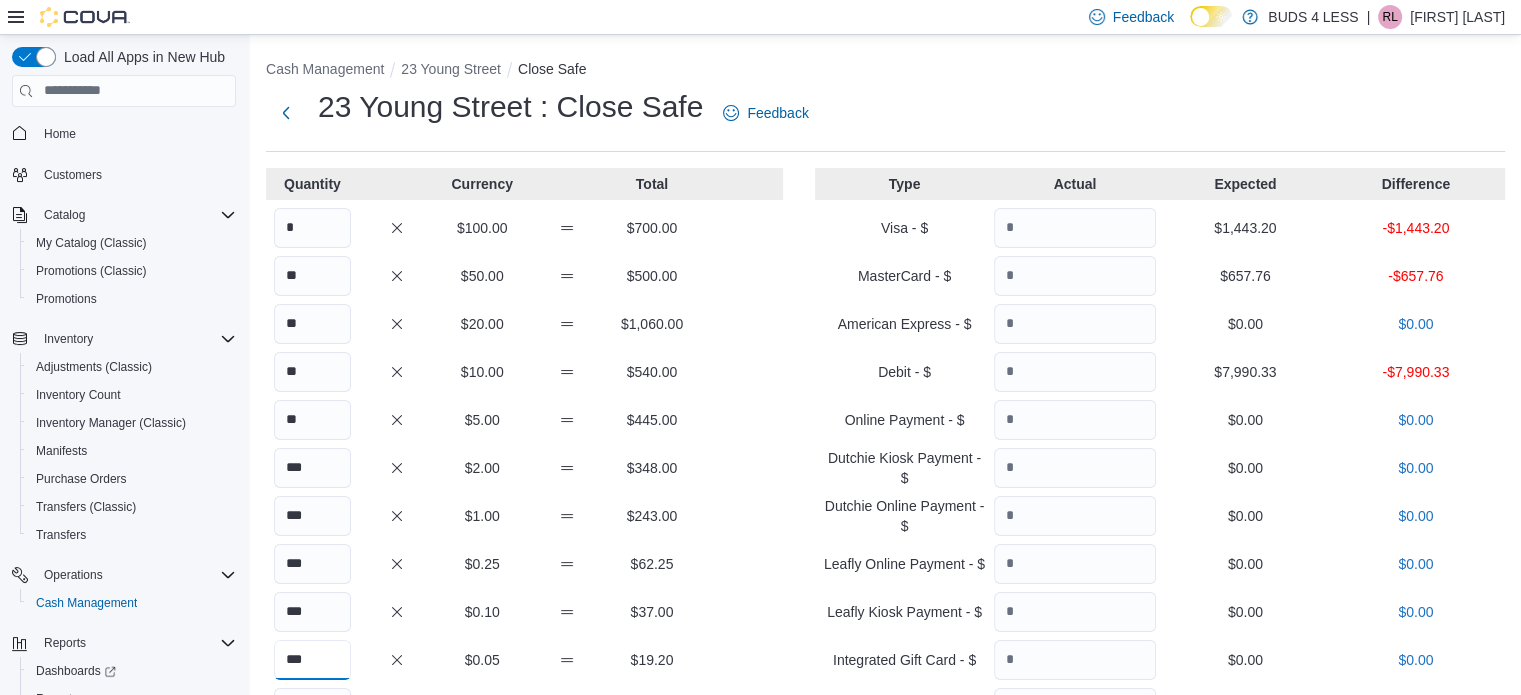 type on "***" 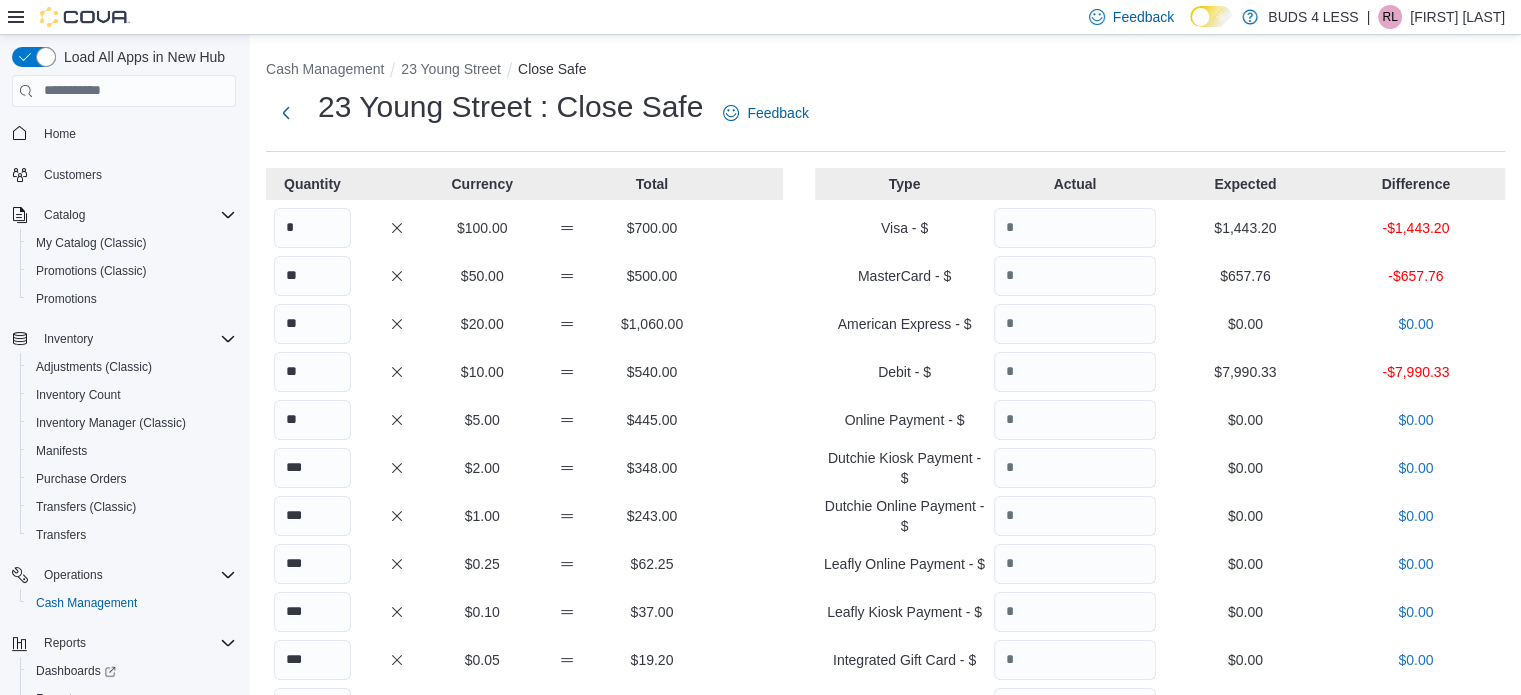 click on "$445.00" at bounding box center (652, 420) 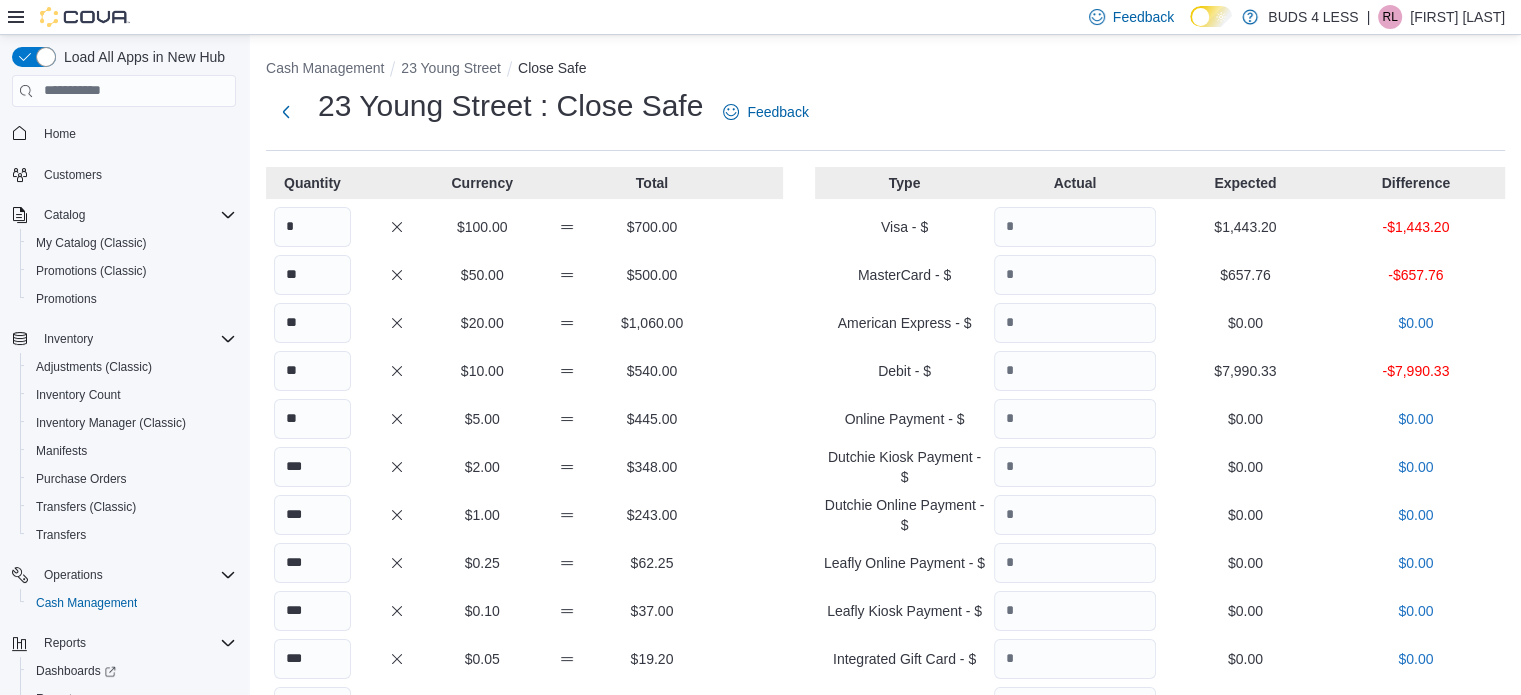 scroll, scrollTop: 0, scrollLeft: 0, axis: both 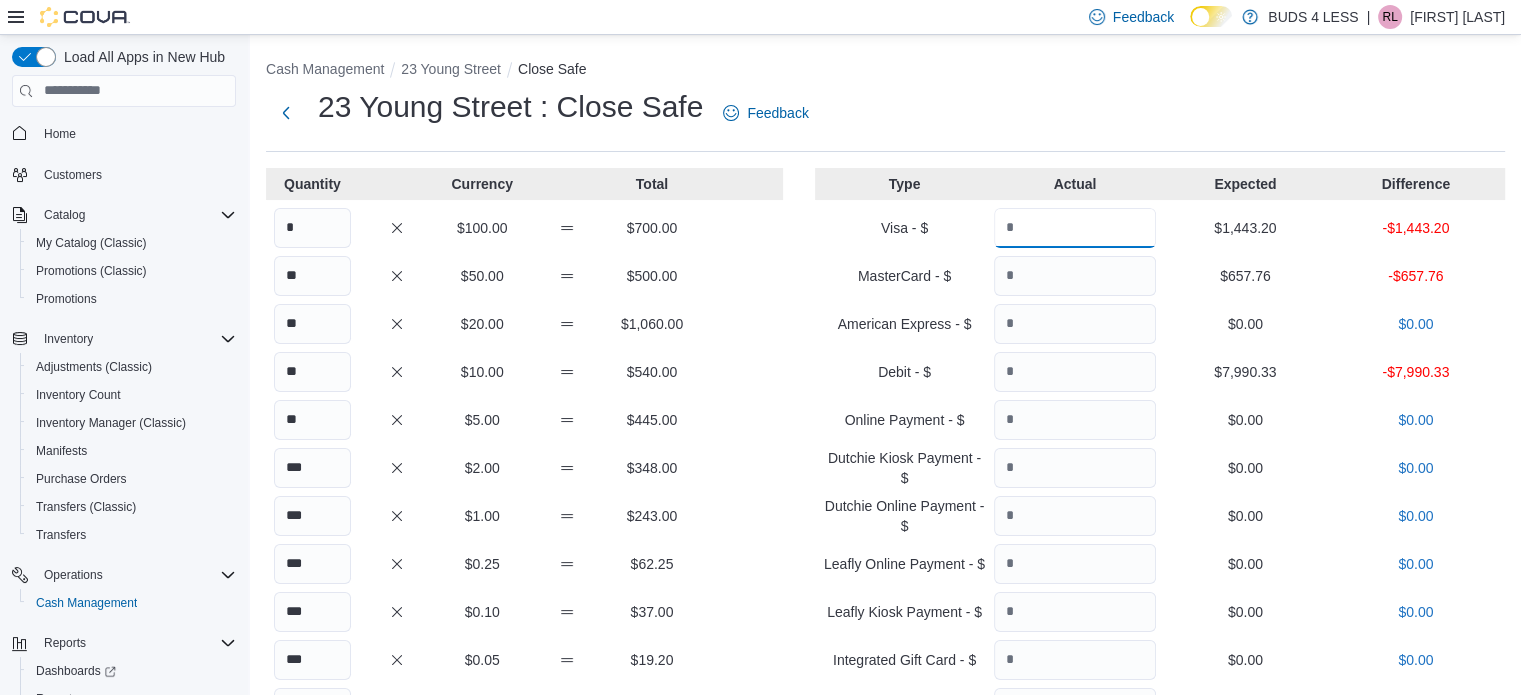 click at bounding box center [1075, 228] 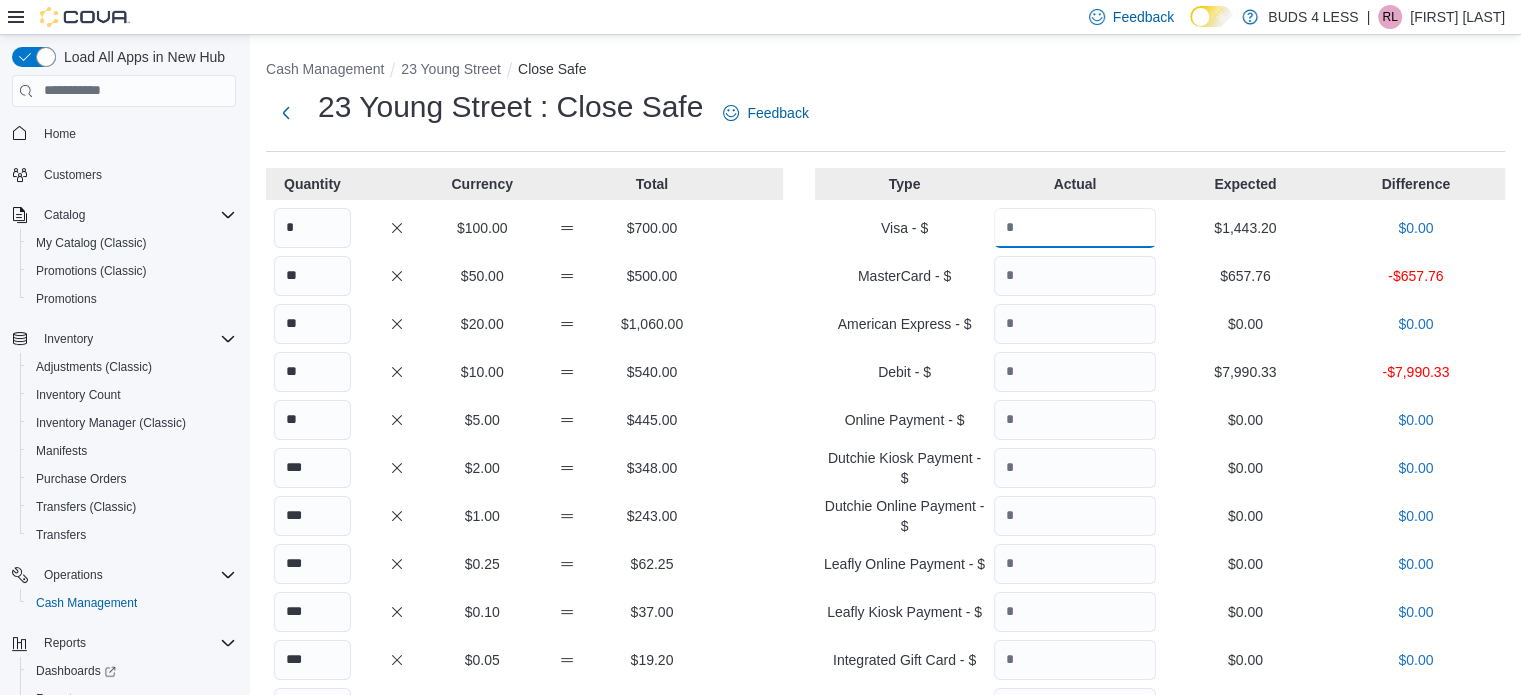 type on "*******" 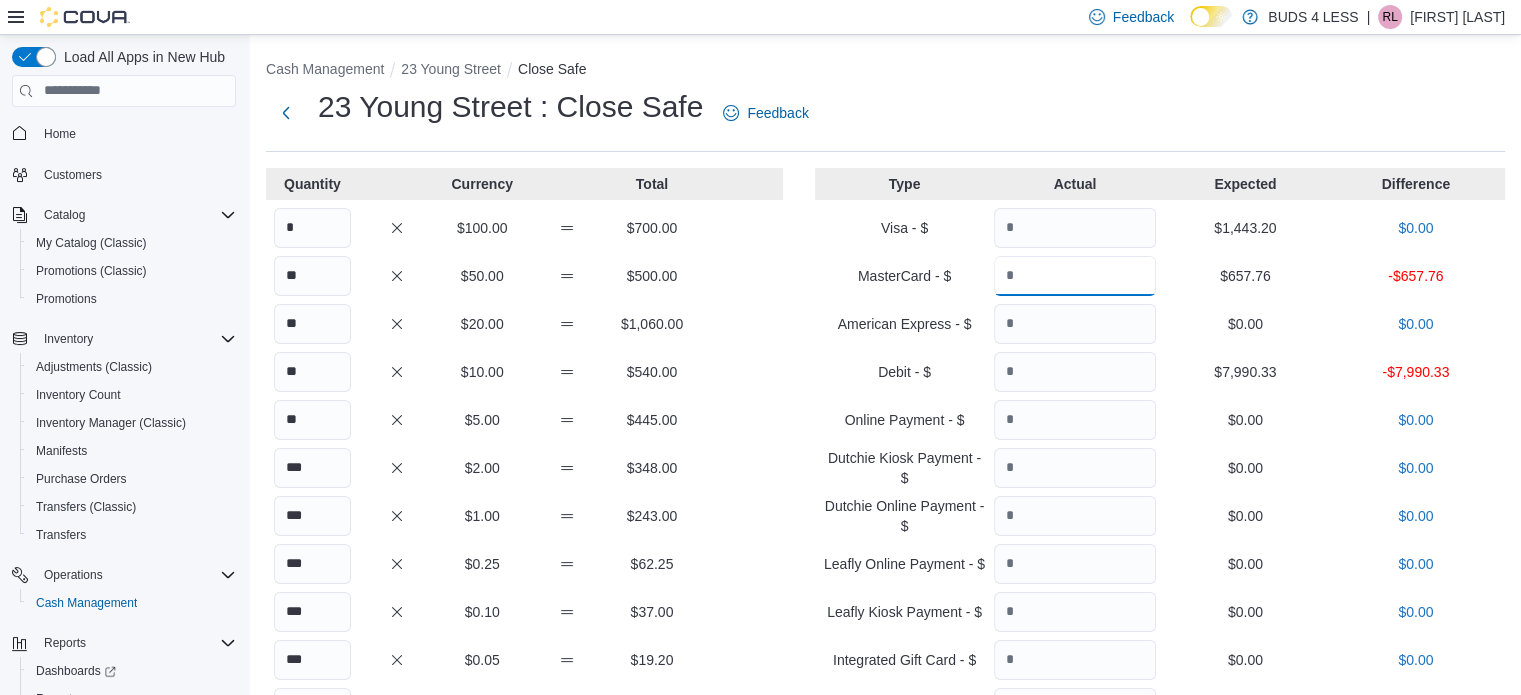 click at bounding box center [1075, 276] 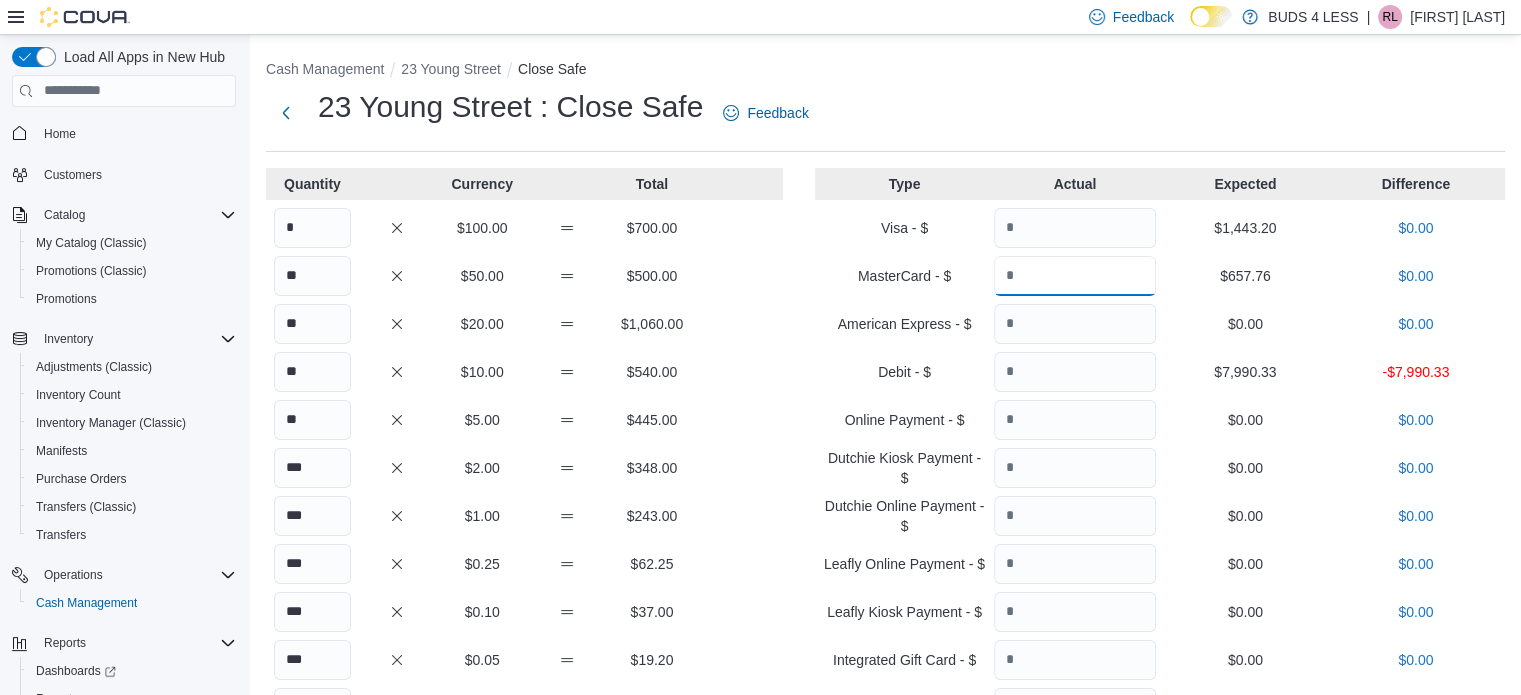 type on "******" 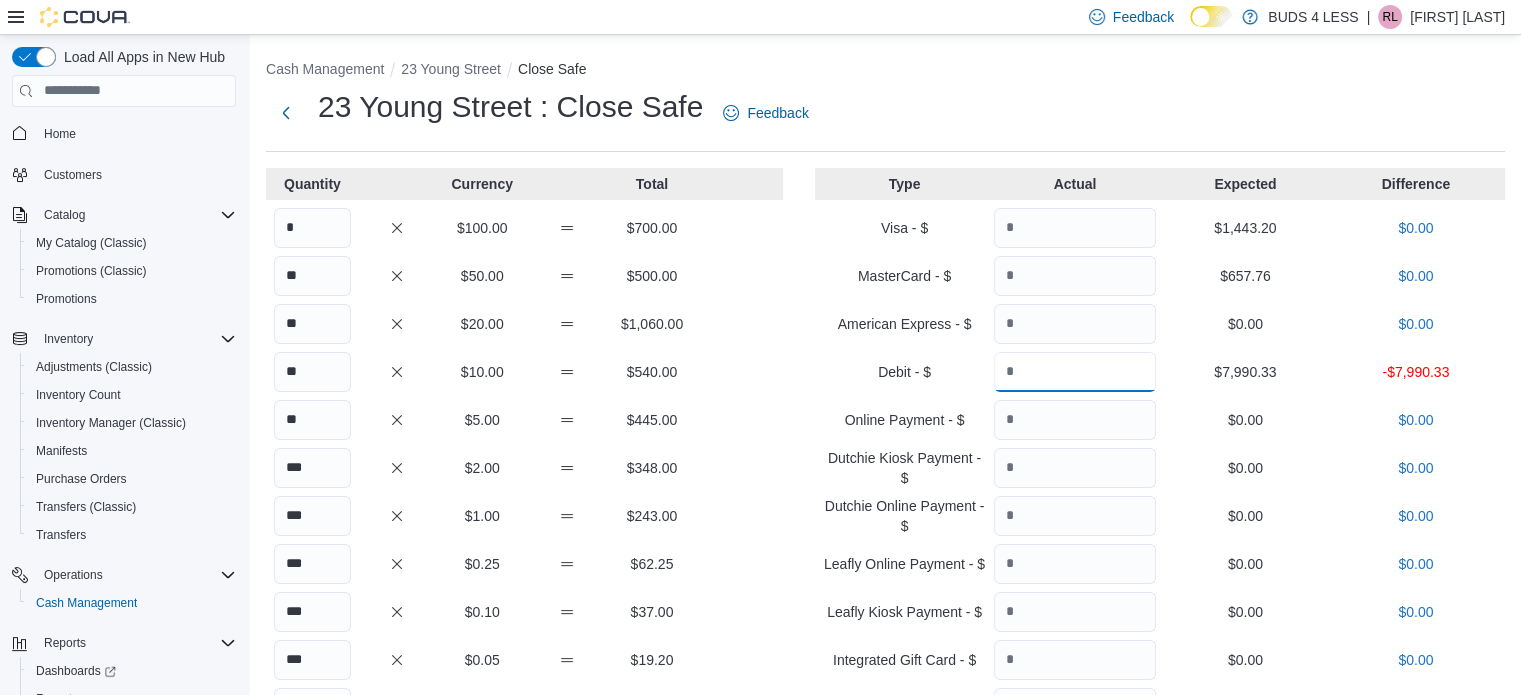 click at bounding box center (1075, 372) 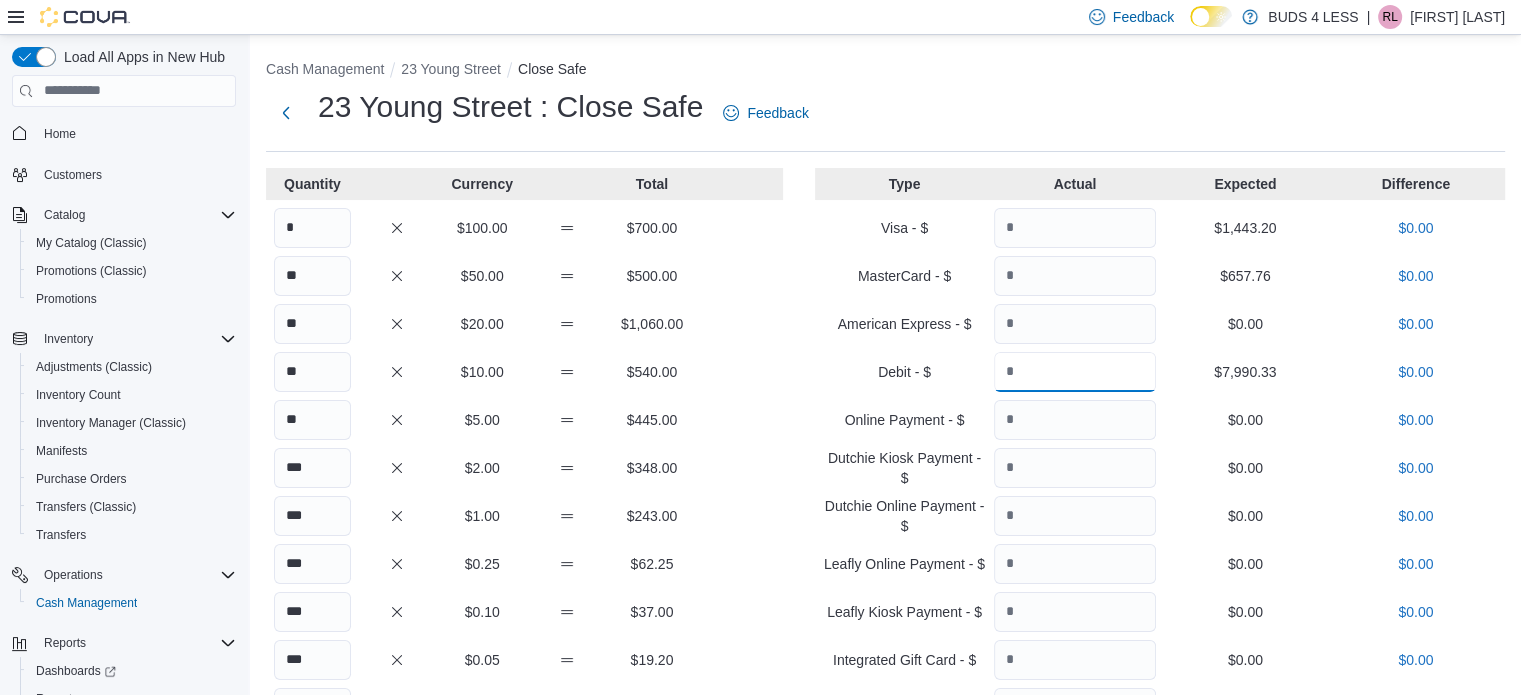 type on "*******" 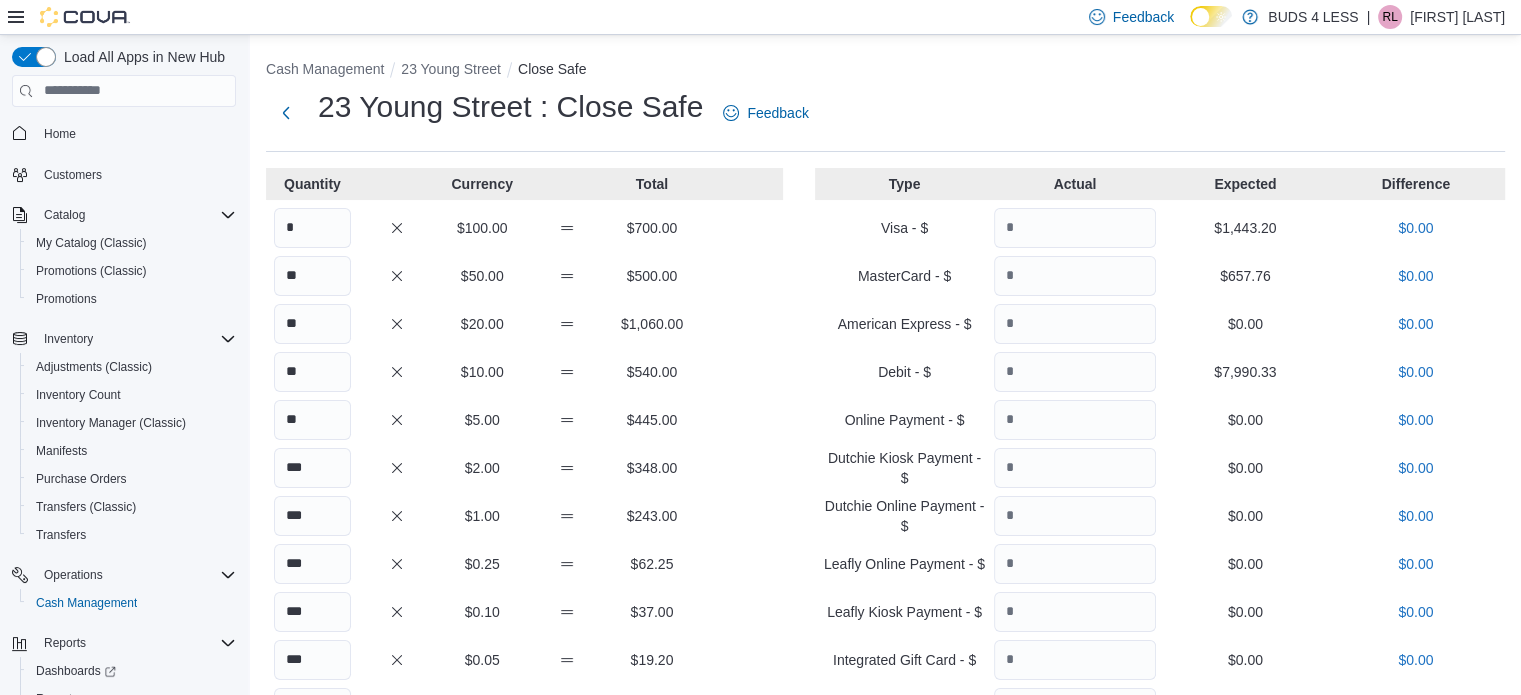 click on "$7,990.33" at bounding box center (1245, 372) 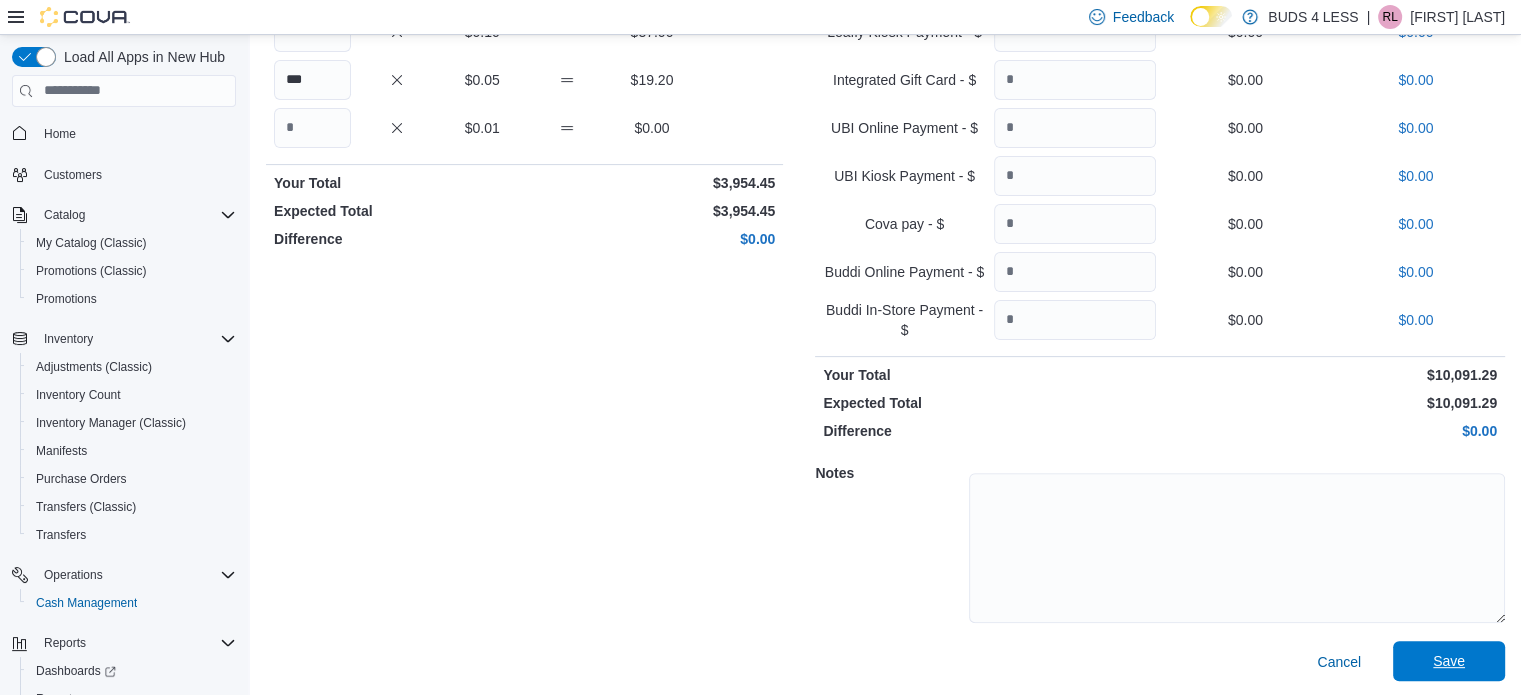 scroll, scrollTop: 582, scrollLeft: 0, axis: vertical 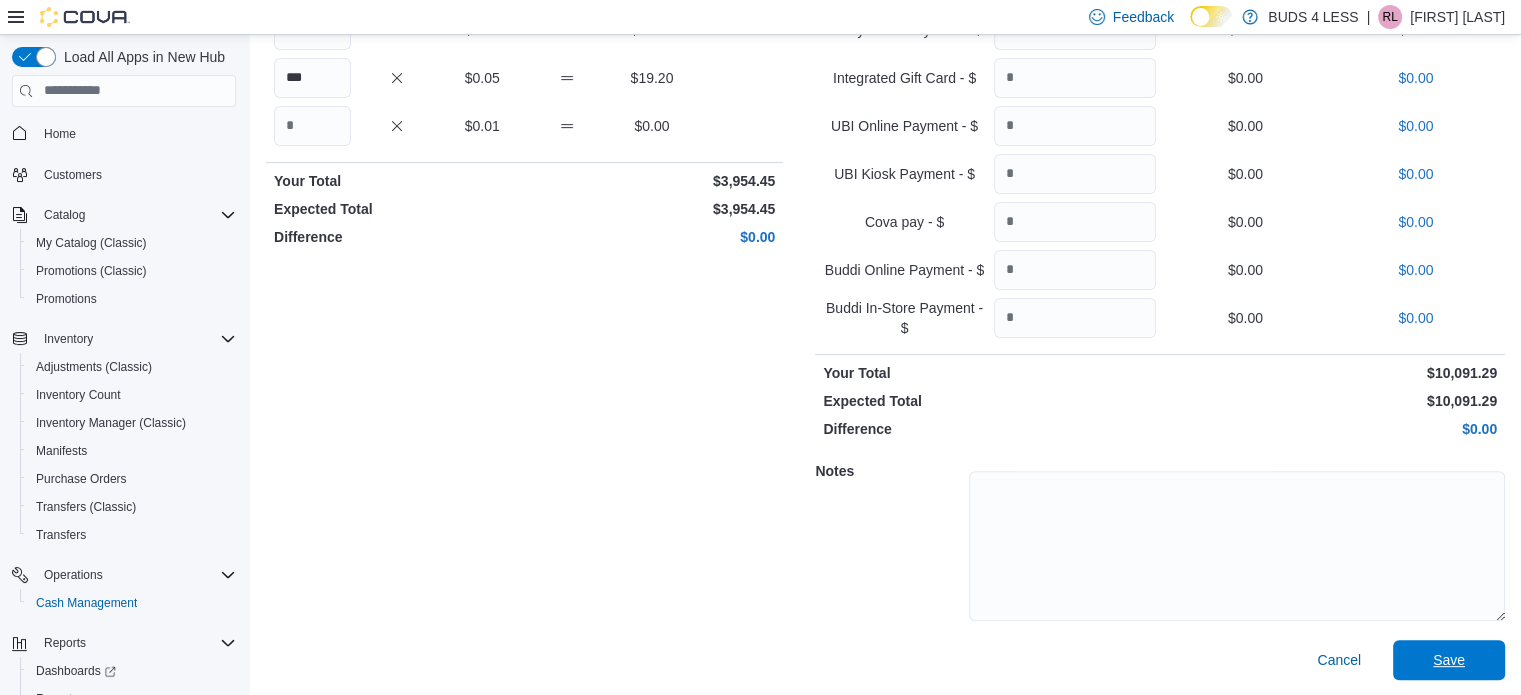 click on "Save" at bounding box center (1449, 660) 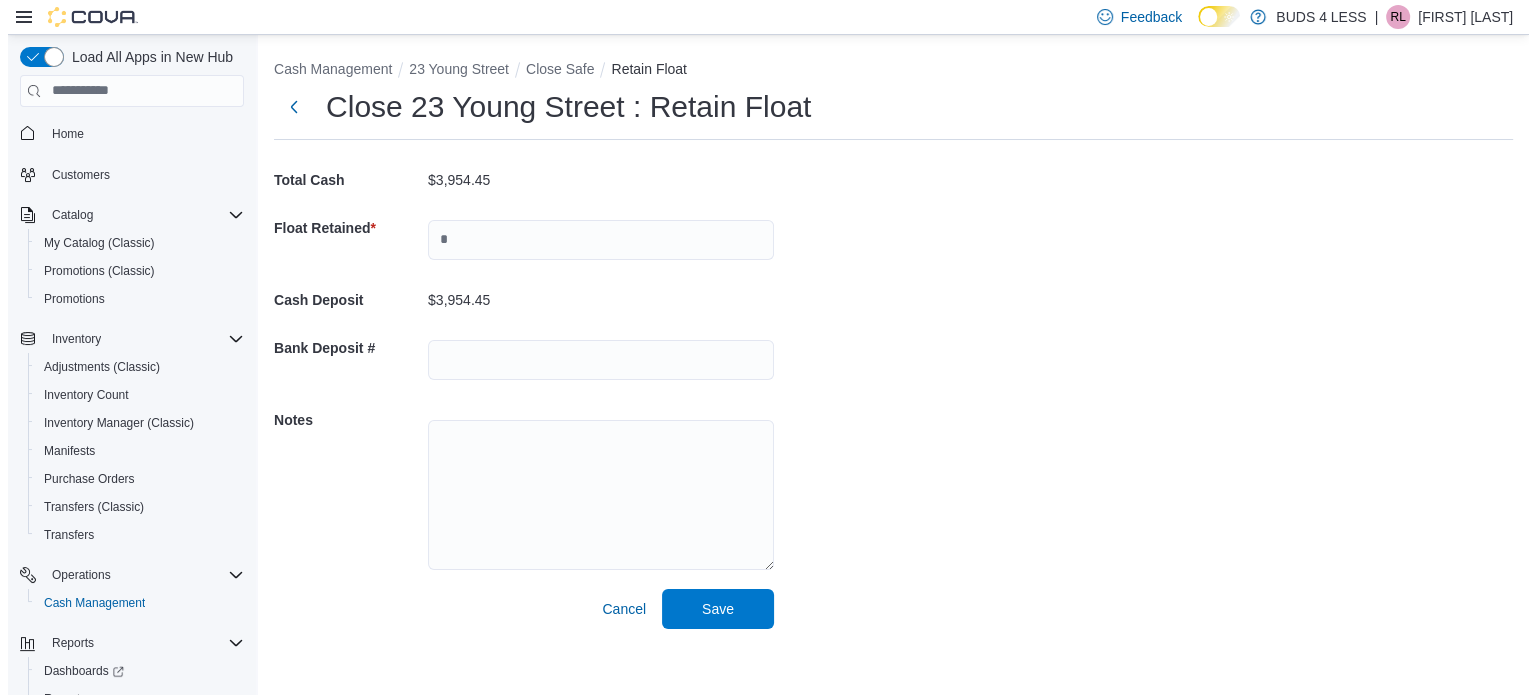 scroll, scrollTop: 0, scrollLeft: 0, axis: both 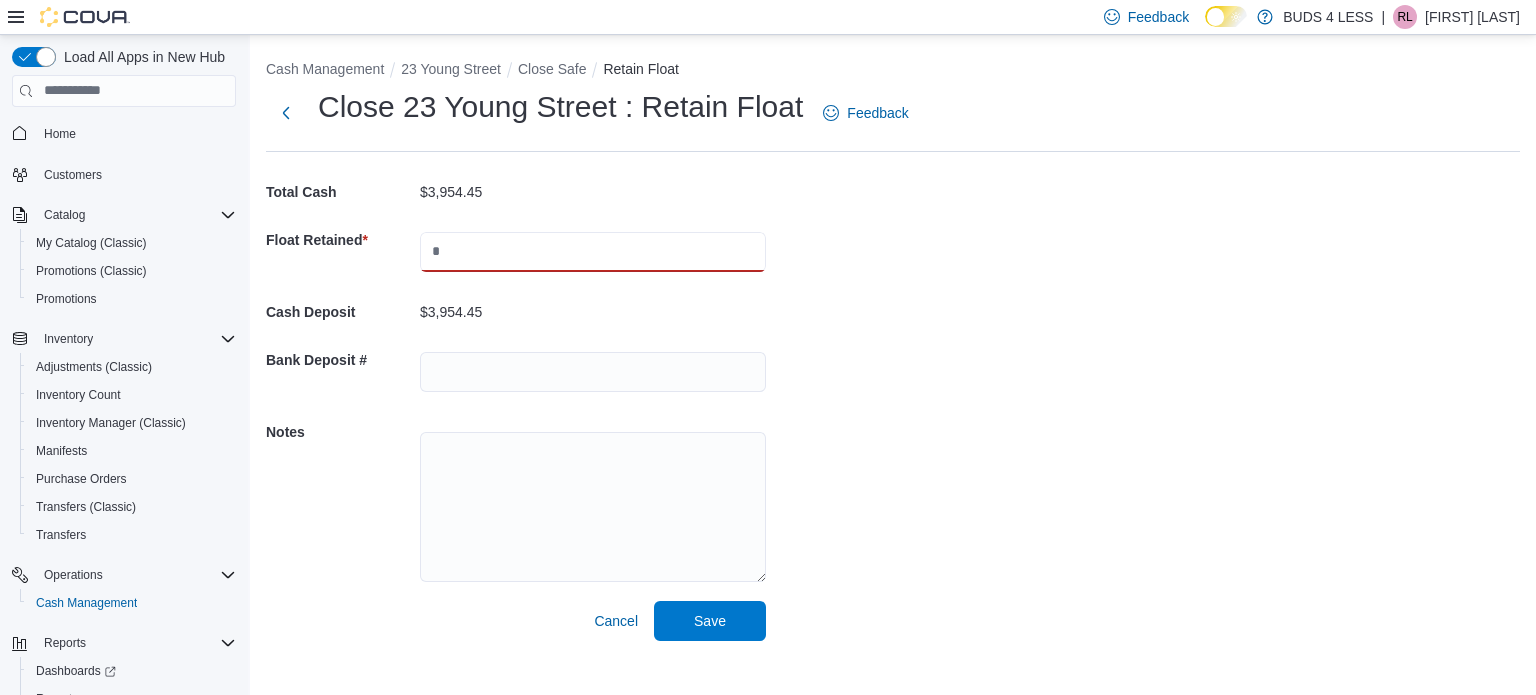 click at bounding box center (593, 252) 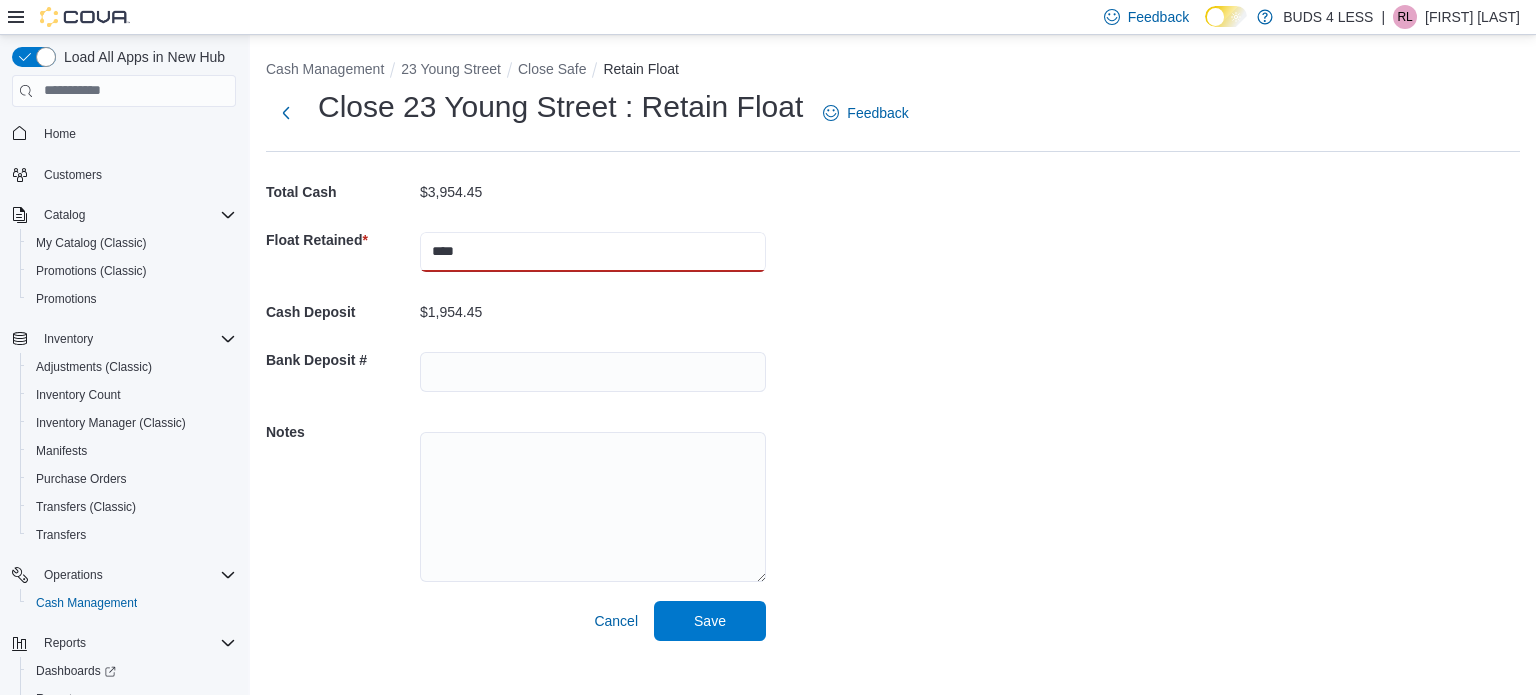 type on "****" 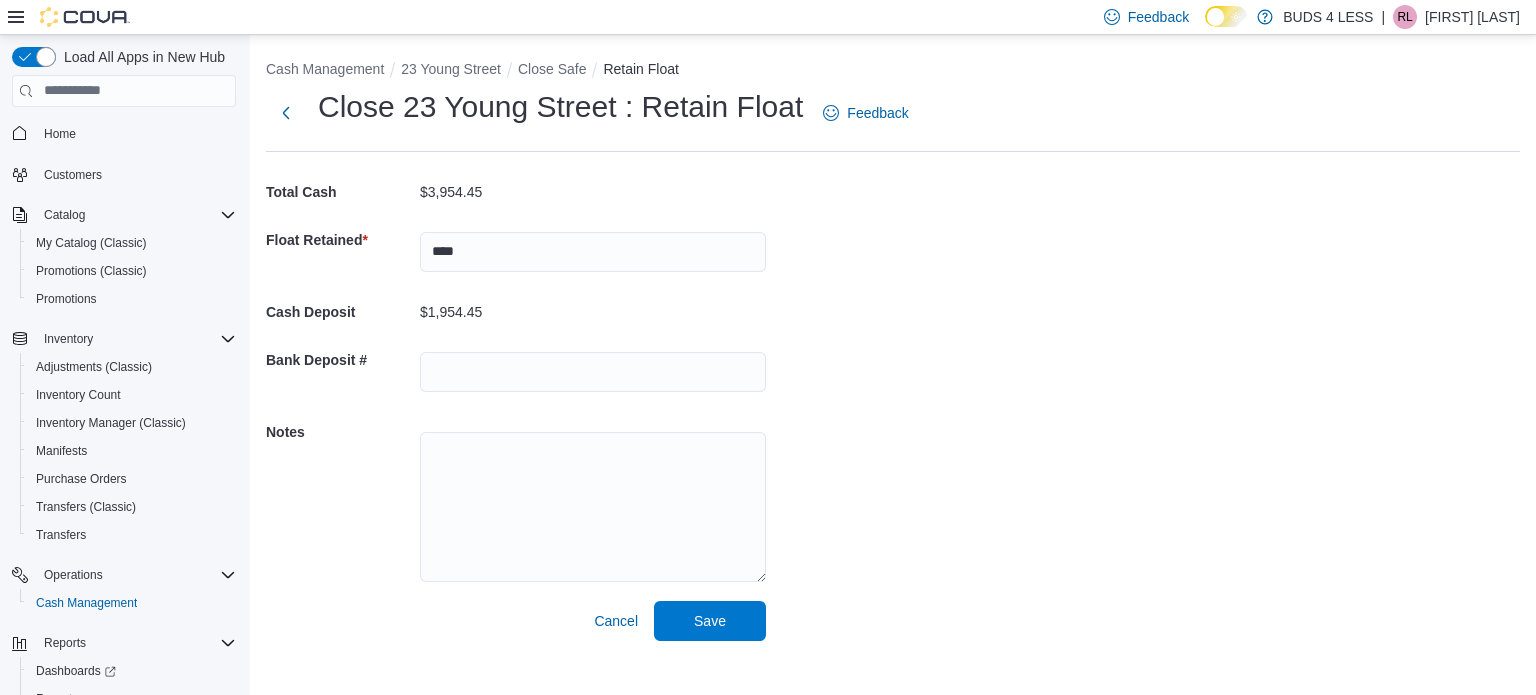 click on "Cash Management 23 Young Street Close Safe Retain Float Close 23 Young Street : Retain Float Feedback   Total Cash $3,954.45 Float Retained  * **** Cash Deposit $1,954.45 Bank Deposit # Notes Cancel Save" at bounding box center (893, 346) 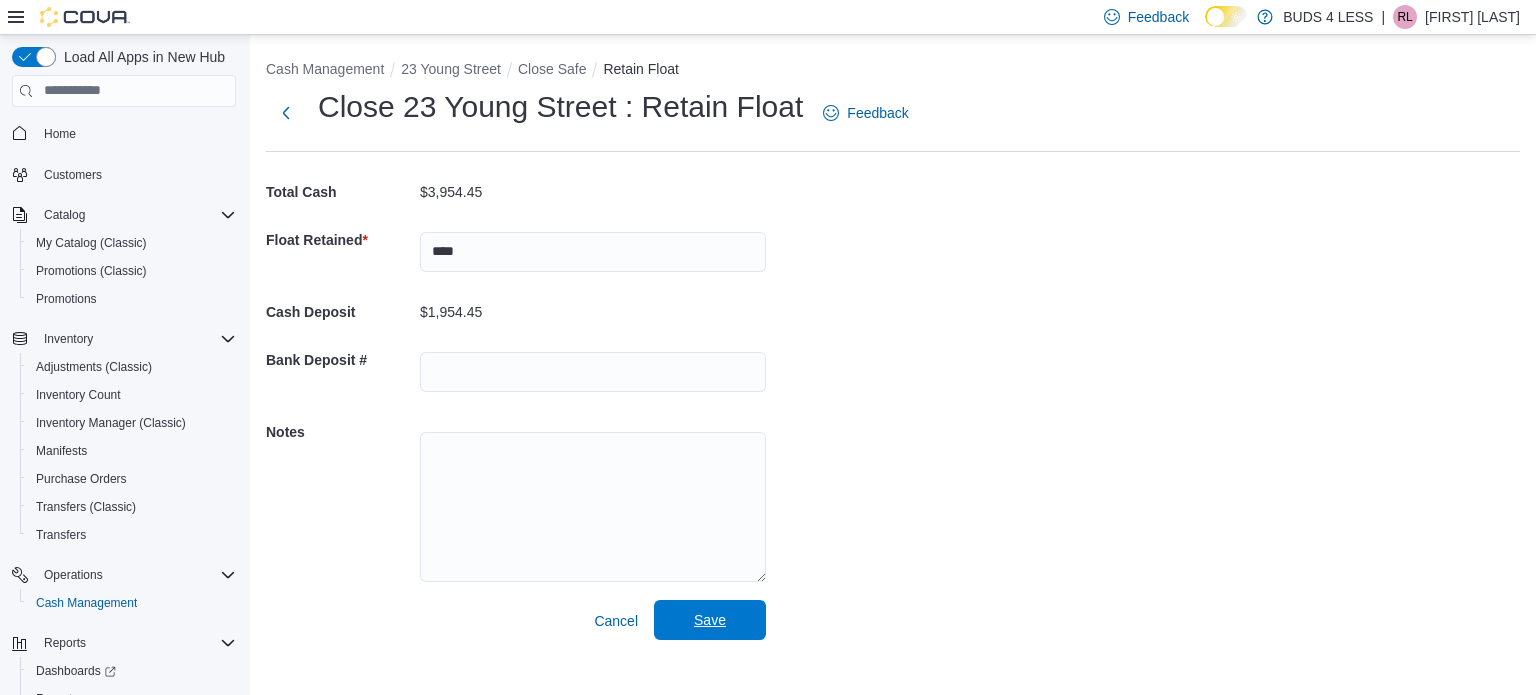 click on "Save" at bounding box center [710, 620] 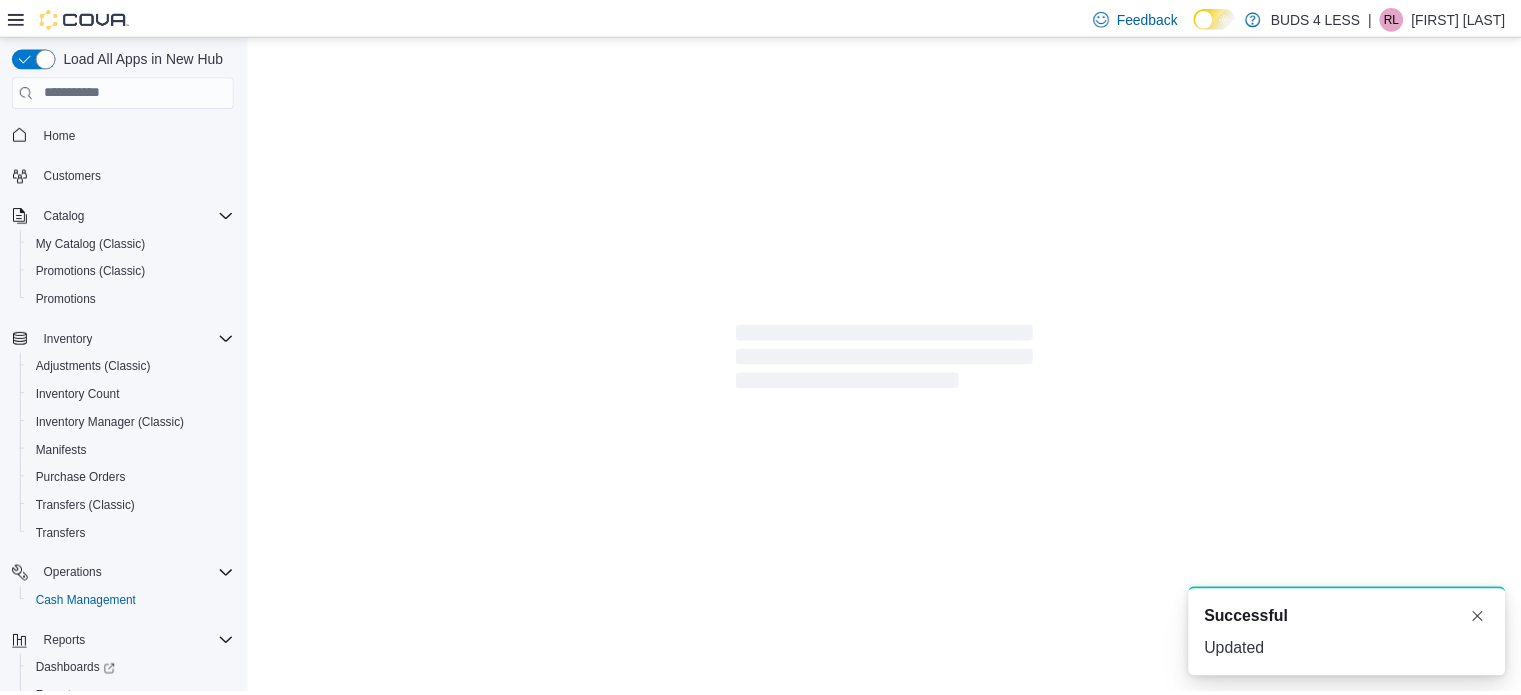 scroll, scrollTop: 0, scrollLeft: 0, axis: both 